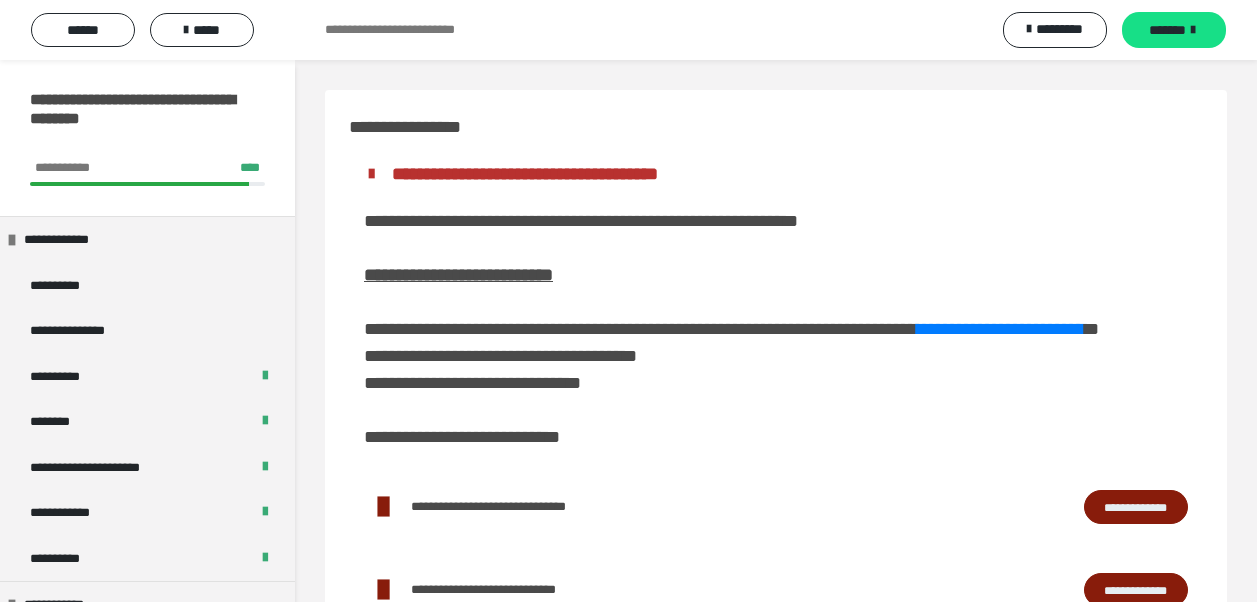 scroll, scrollTop: 425, scrollLeft: 0, axis: vertical 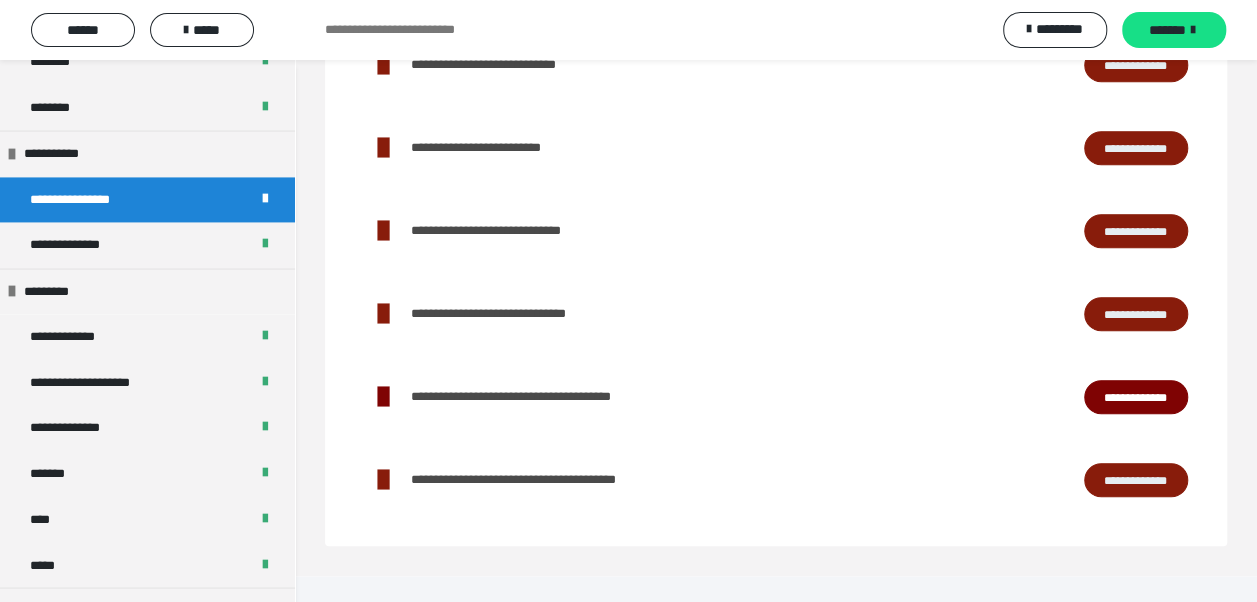click on "**********" at bounding box center (1136, 313) 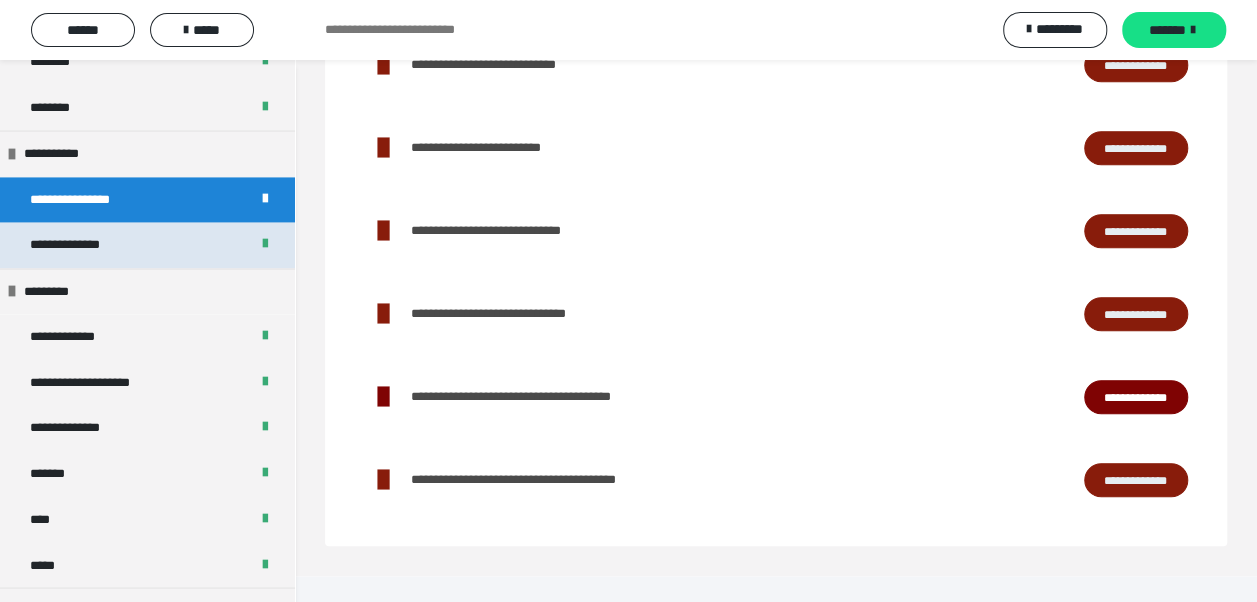 click on "**********" at bounding box center (89, 245) 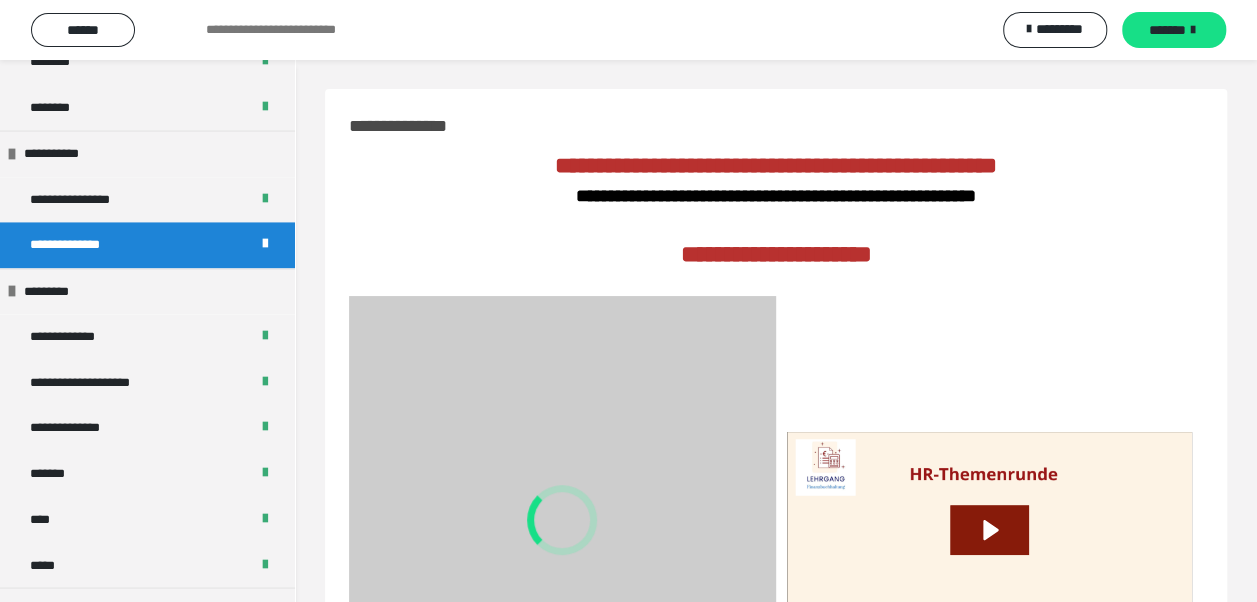 scroll, scrollTop: 0, scrollLeft: 0, axis: both 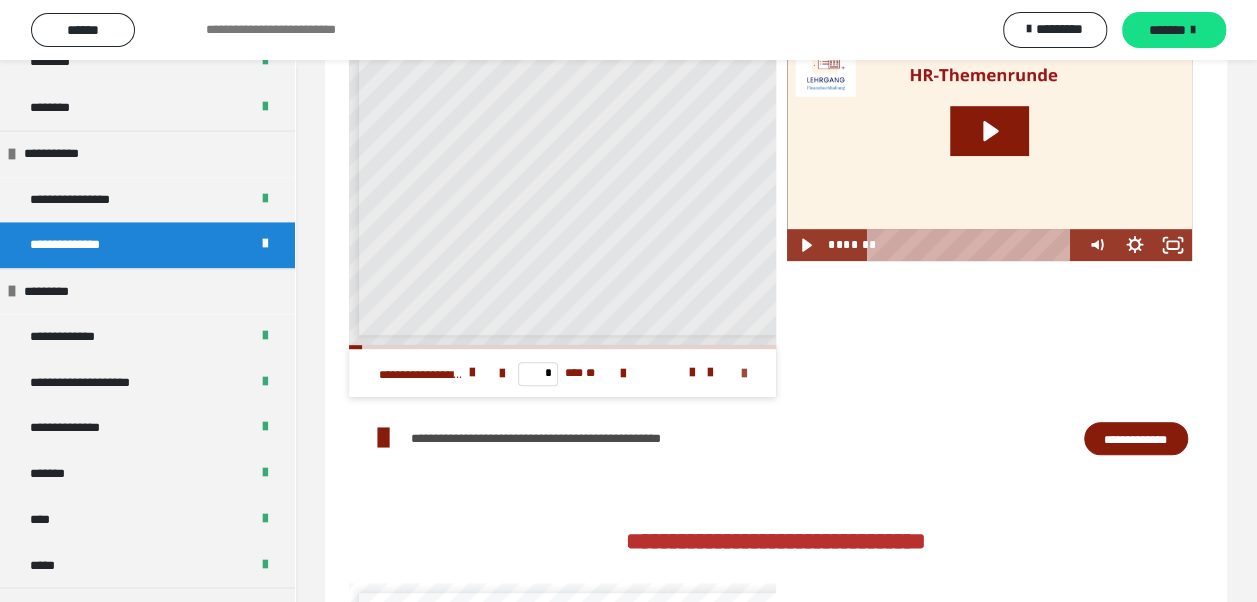 click at bounding box center (744, 374) 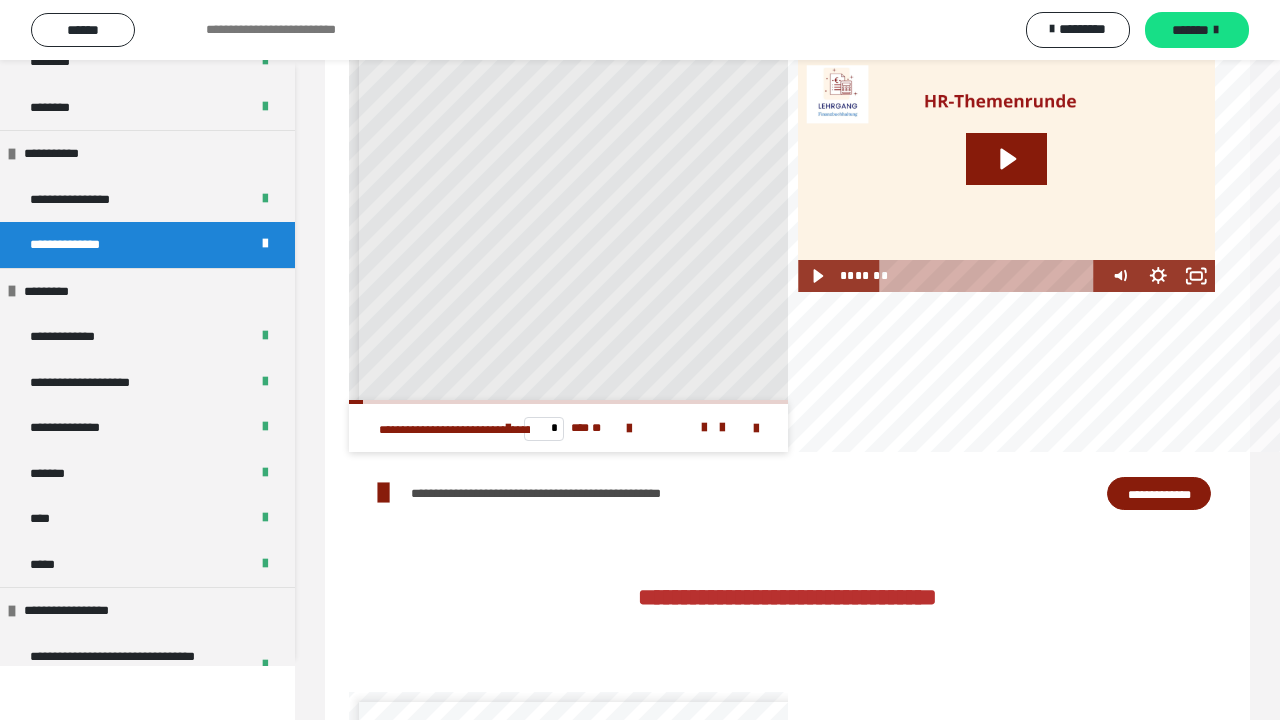 scroll, scrollTop: 0, scrollLeft: 0, axis: both 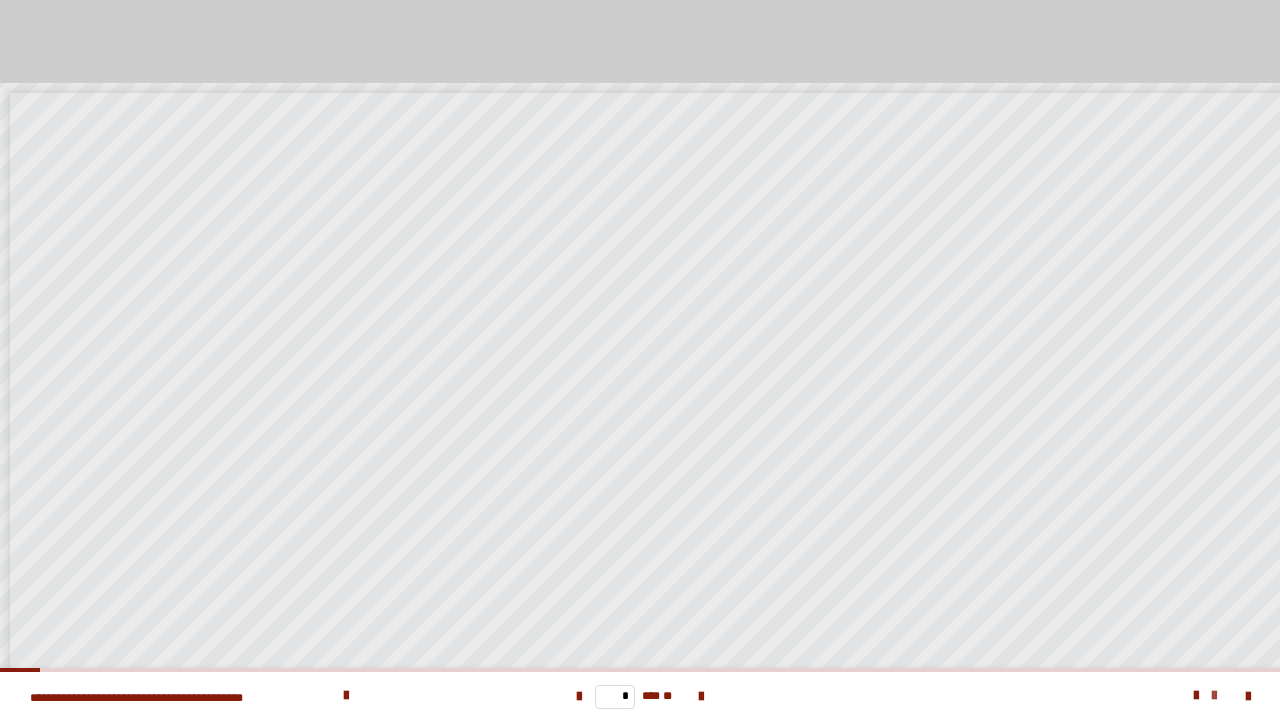 click at bounding box center [1214, 696] 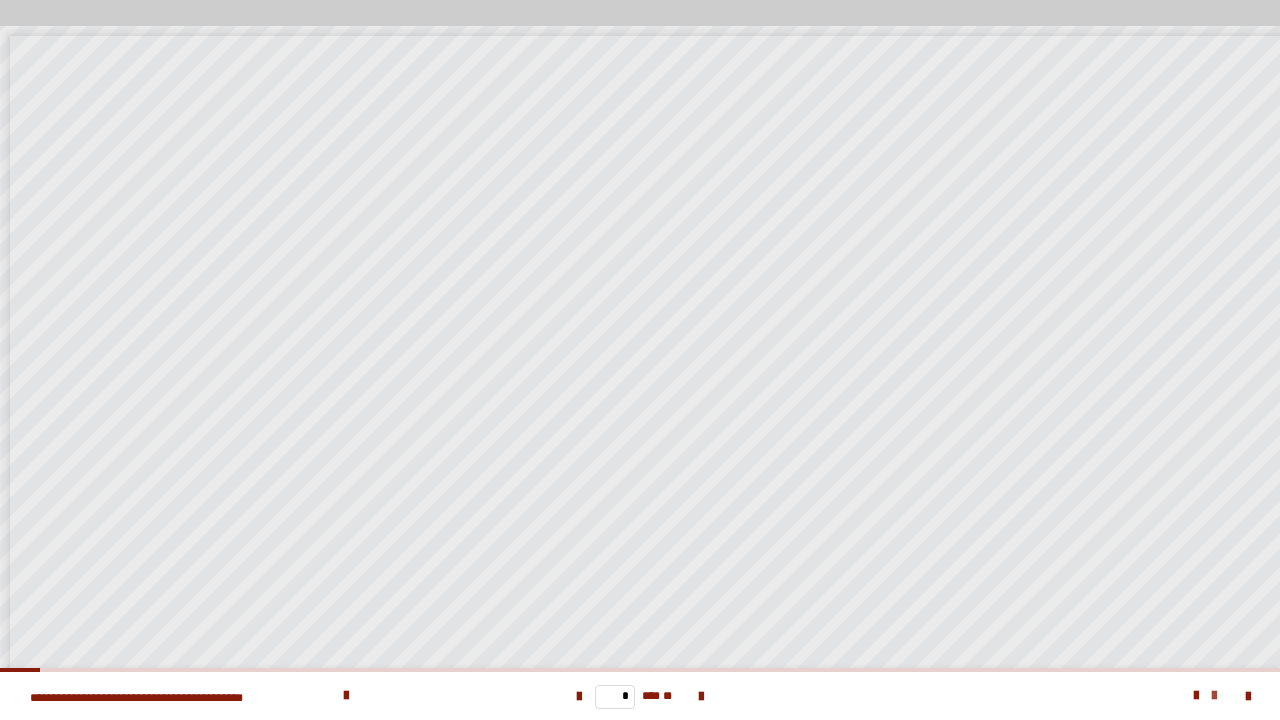 click at bounding box center (1214, 696) 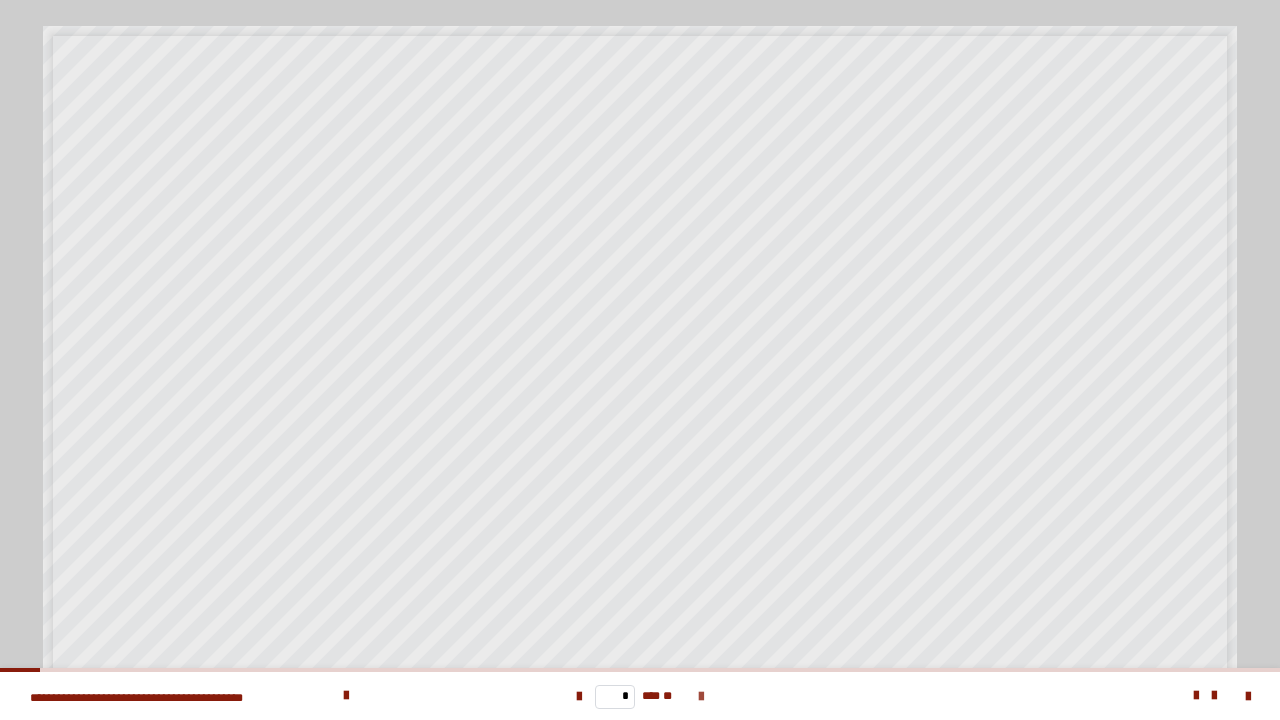 click at bounding box center (701, 697) 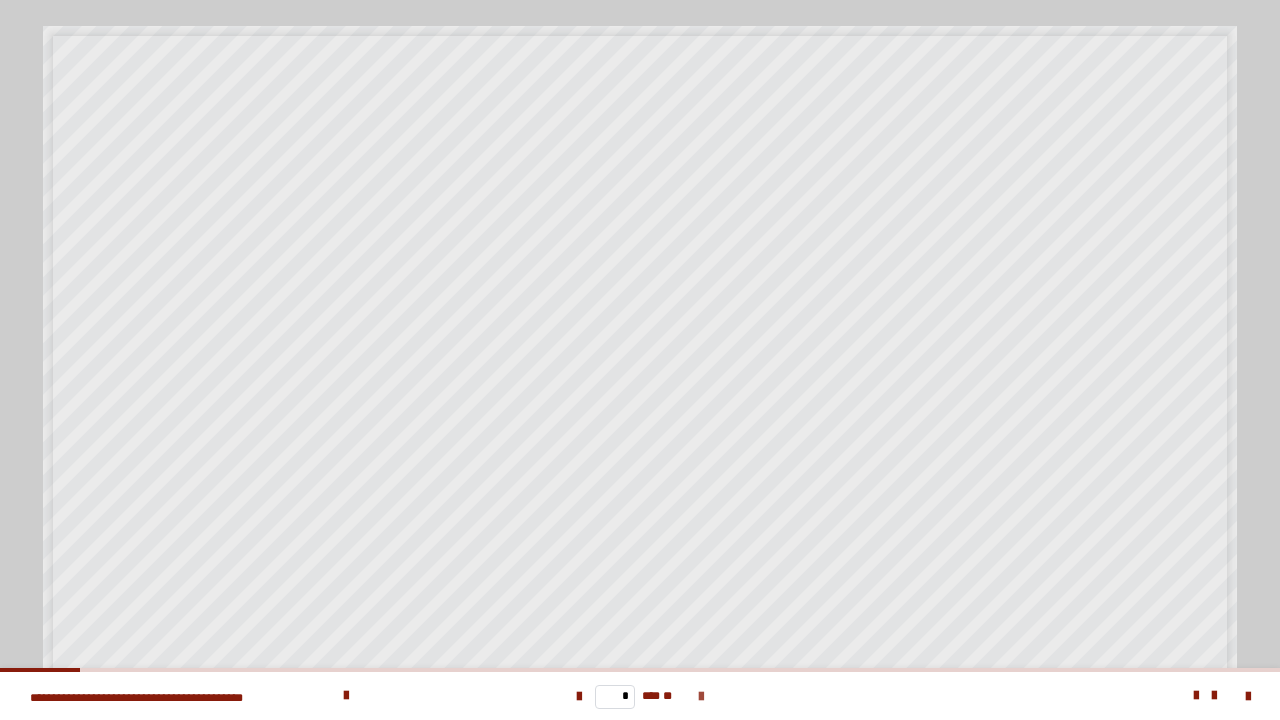 click at bounding box center [701, 697] 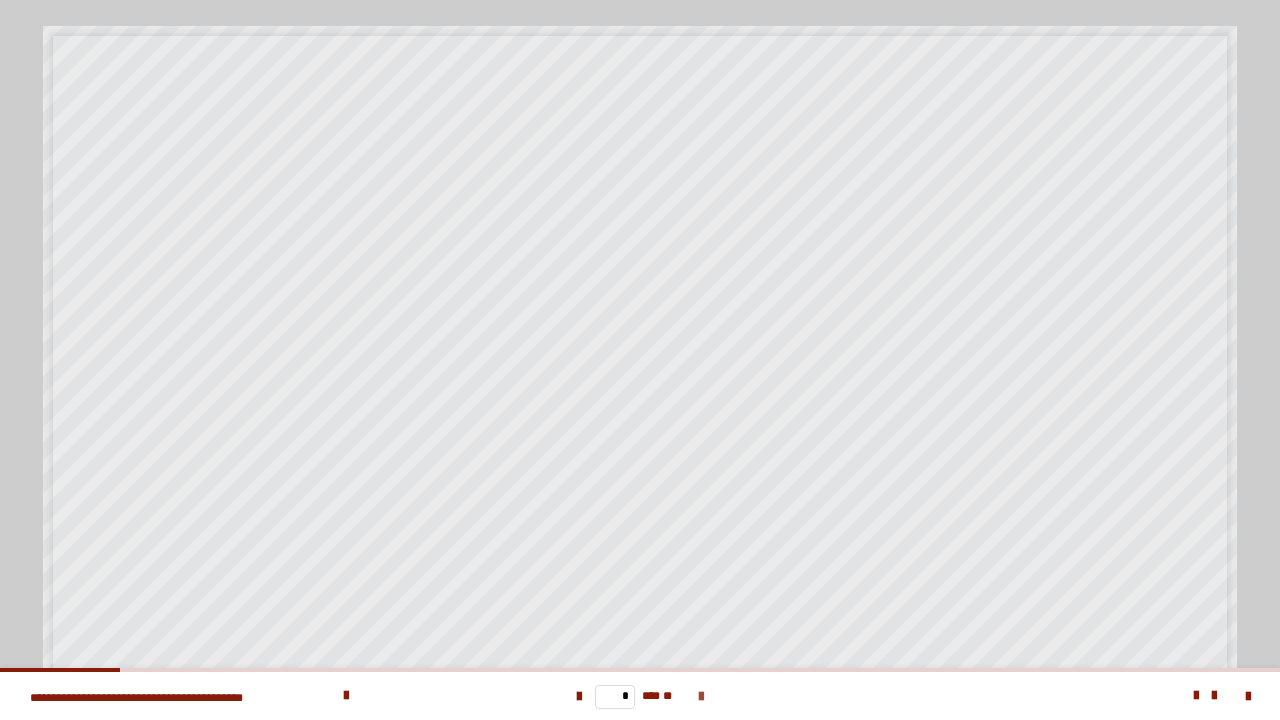 click at bounding box center (701, 697) 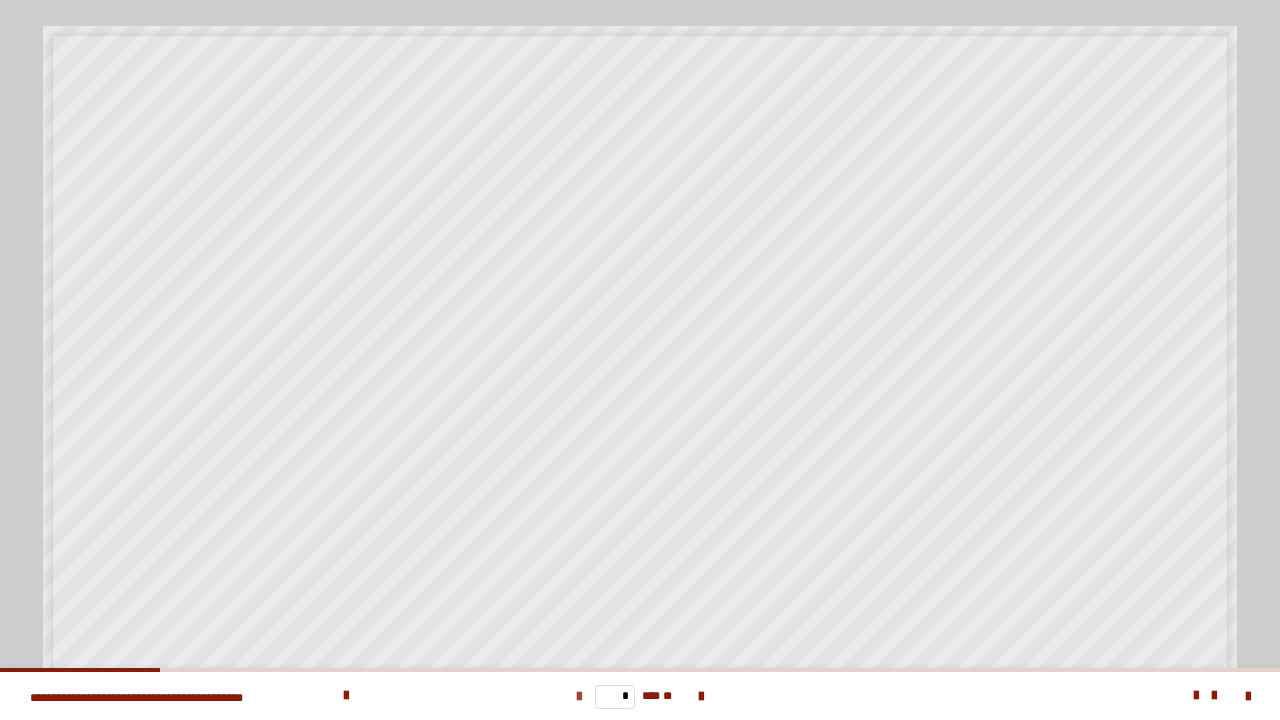 click at bounding box center (579, 697) 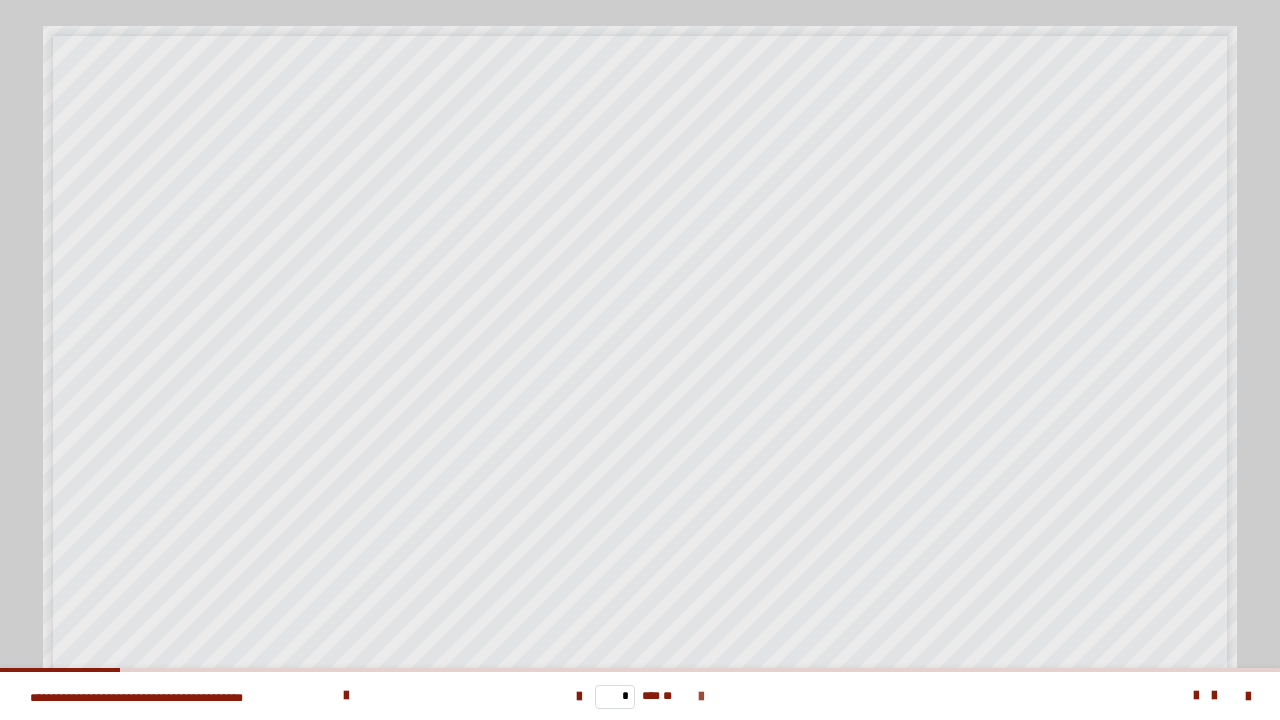 click at bounding box center (701, 697) 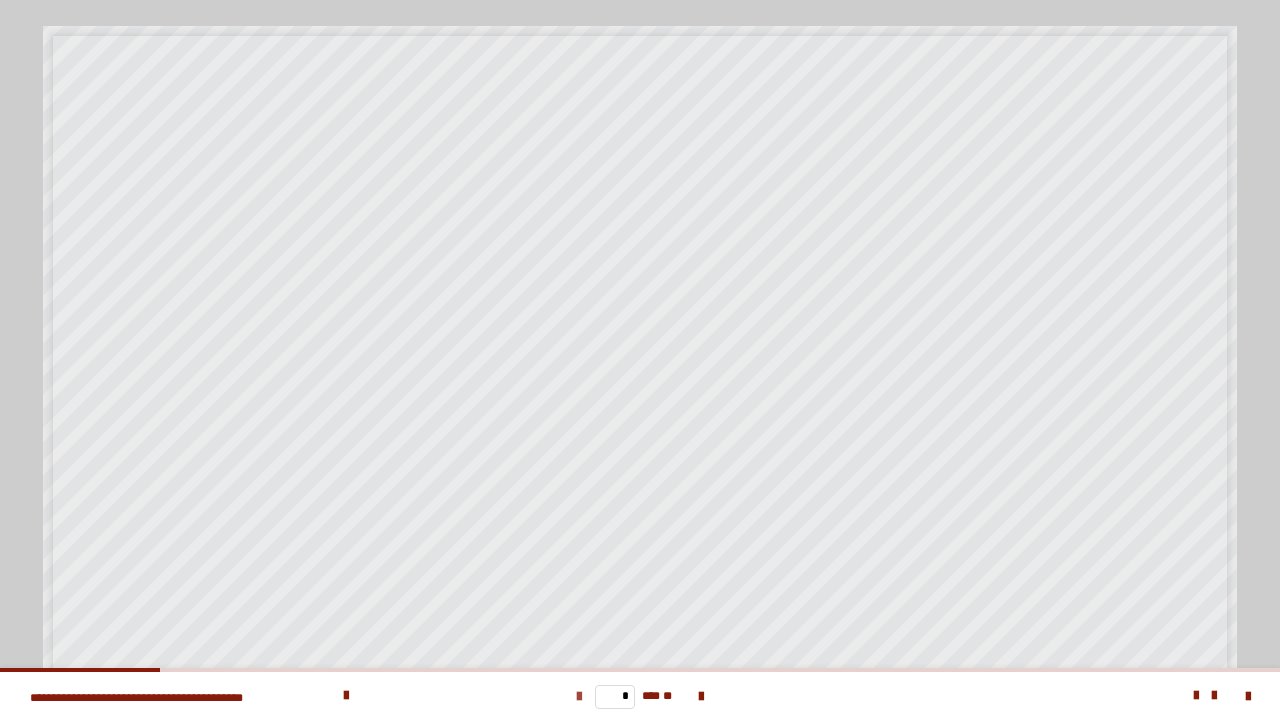 click at bounding box center (579, 697) 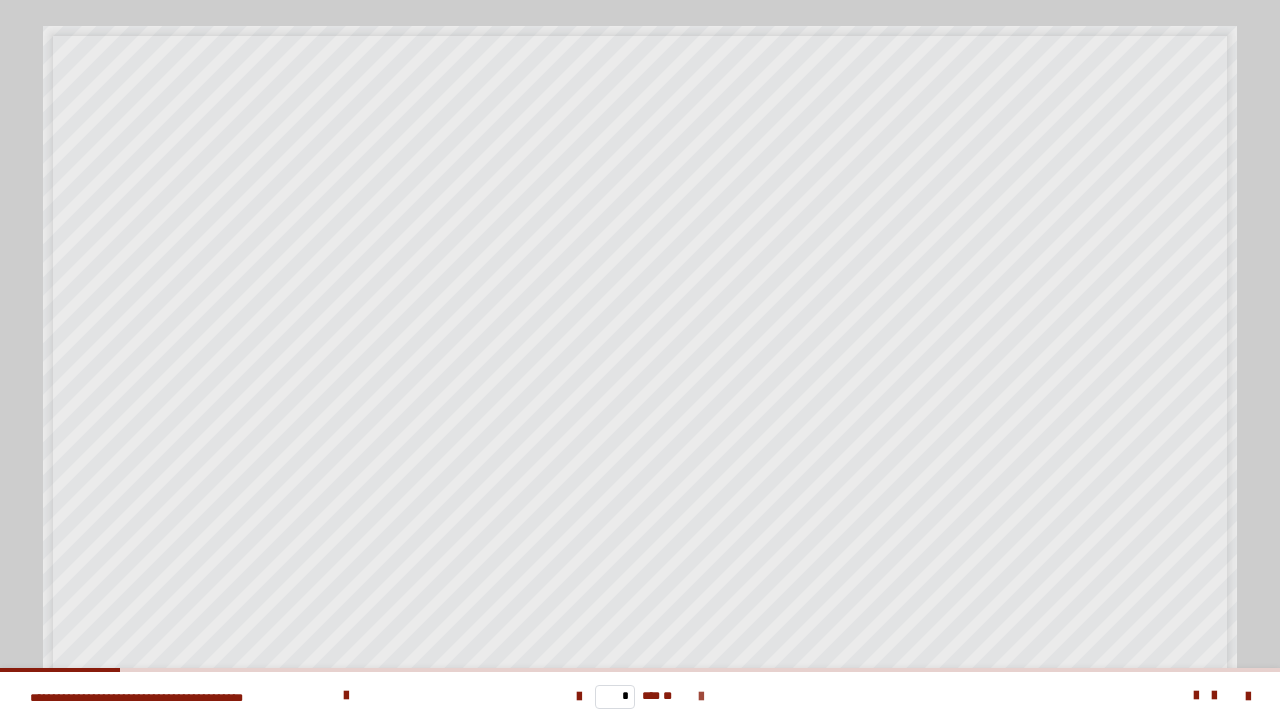 click at bounding box center [701, 697] 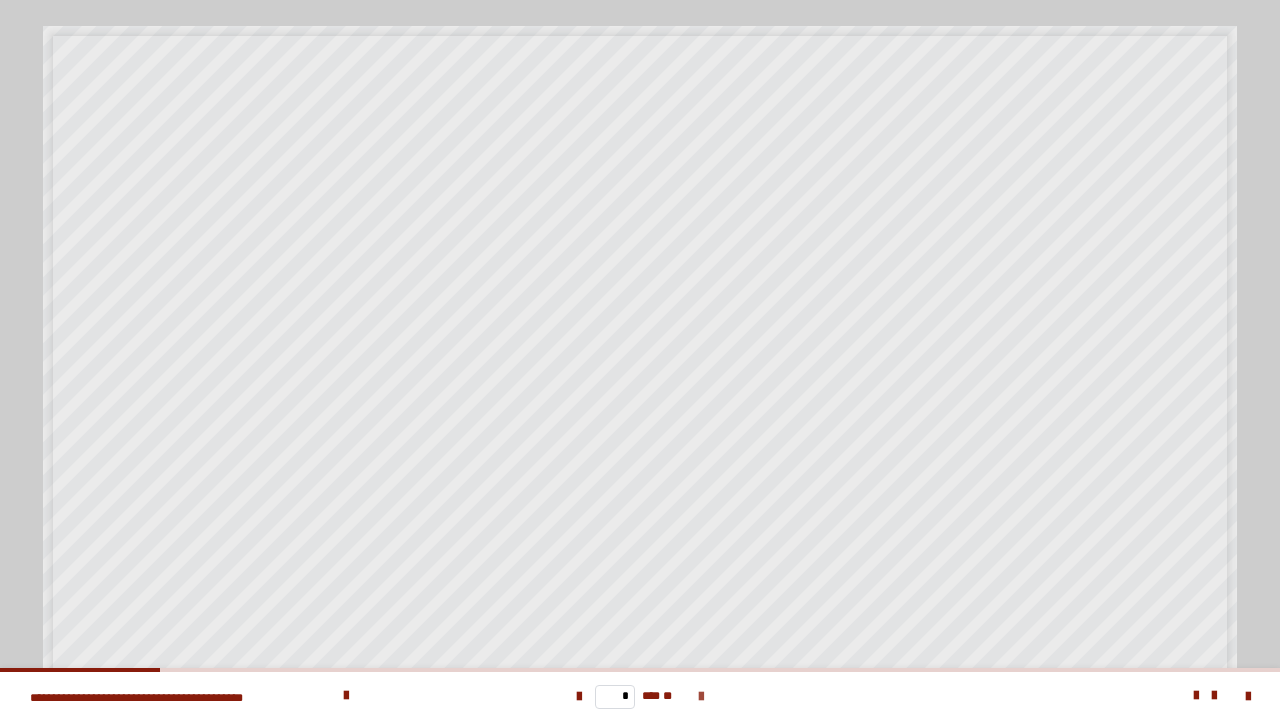 click at bounding box center (701, 697) 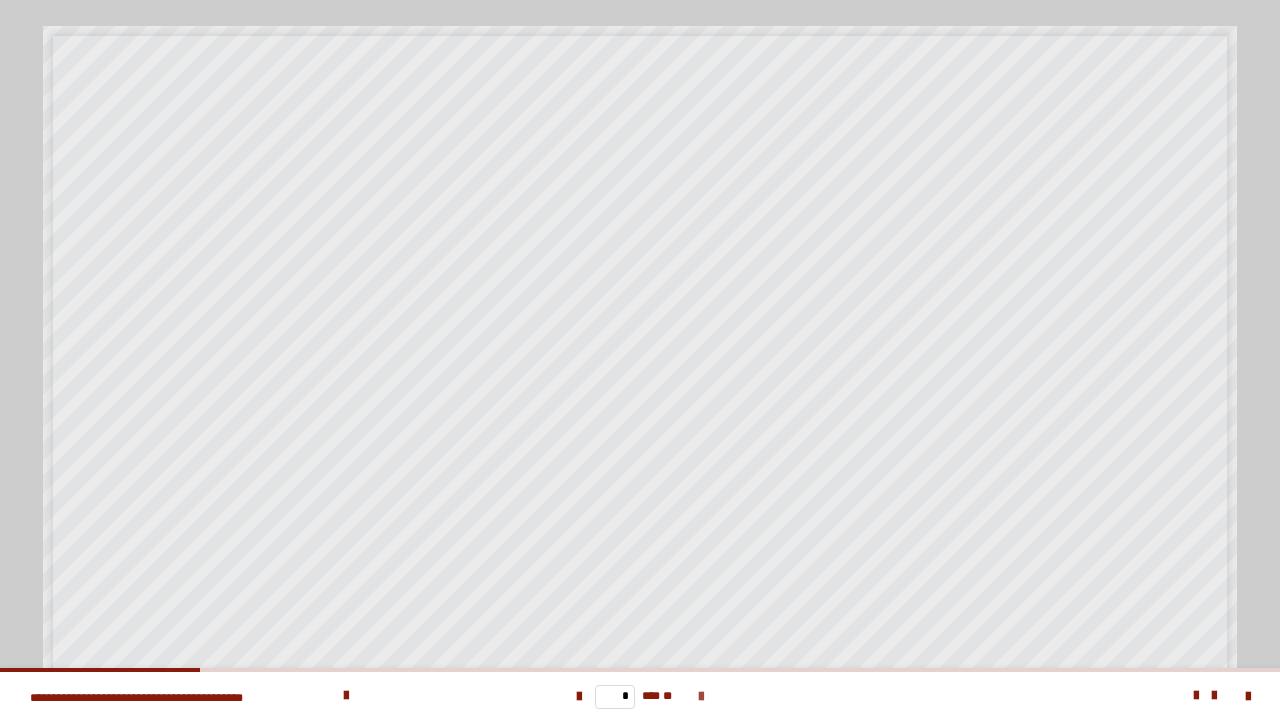 click at bounding box center [701, 697] 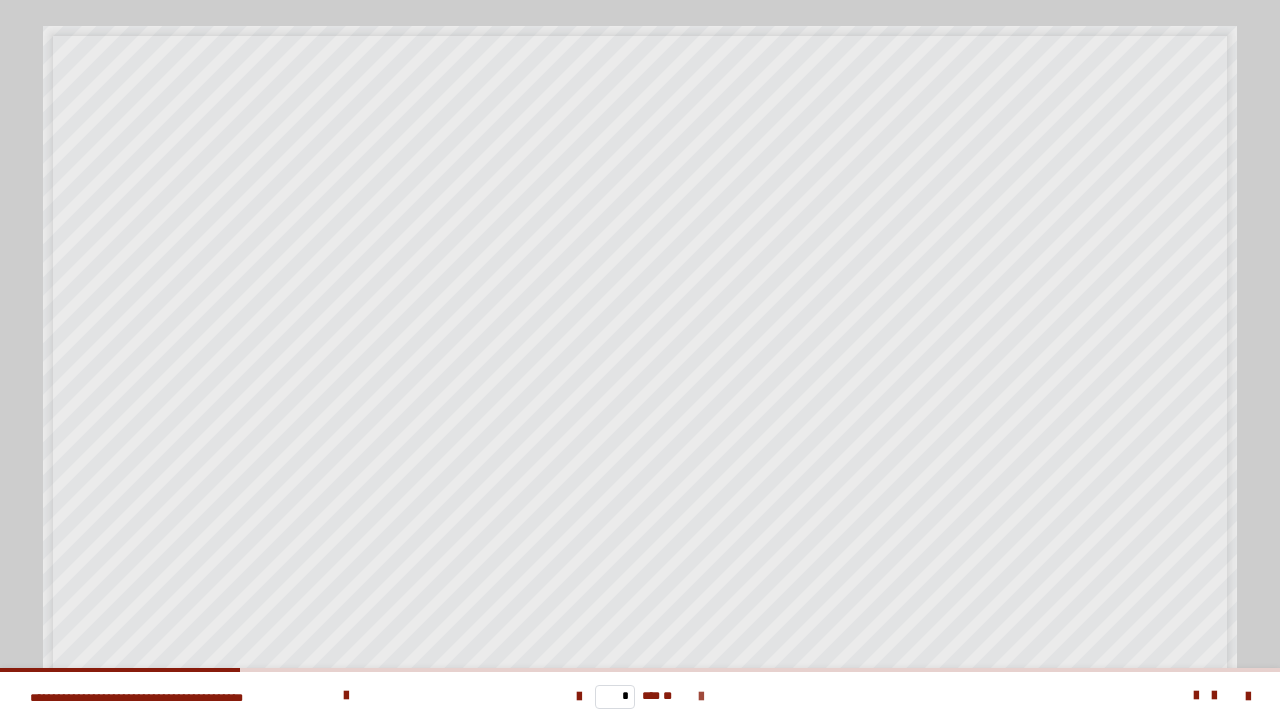 click at bounding box center (701, 697) 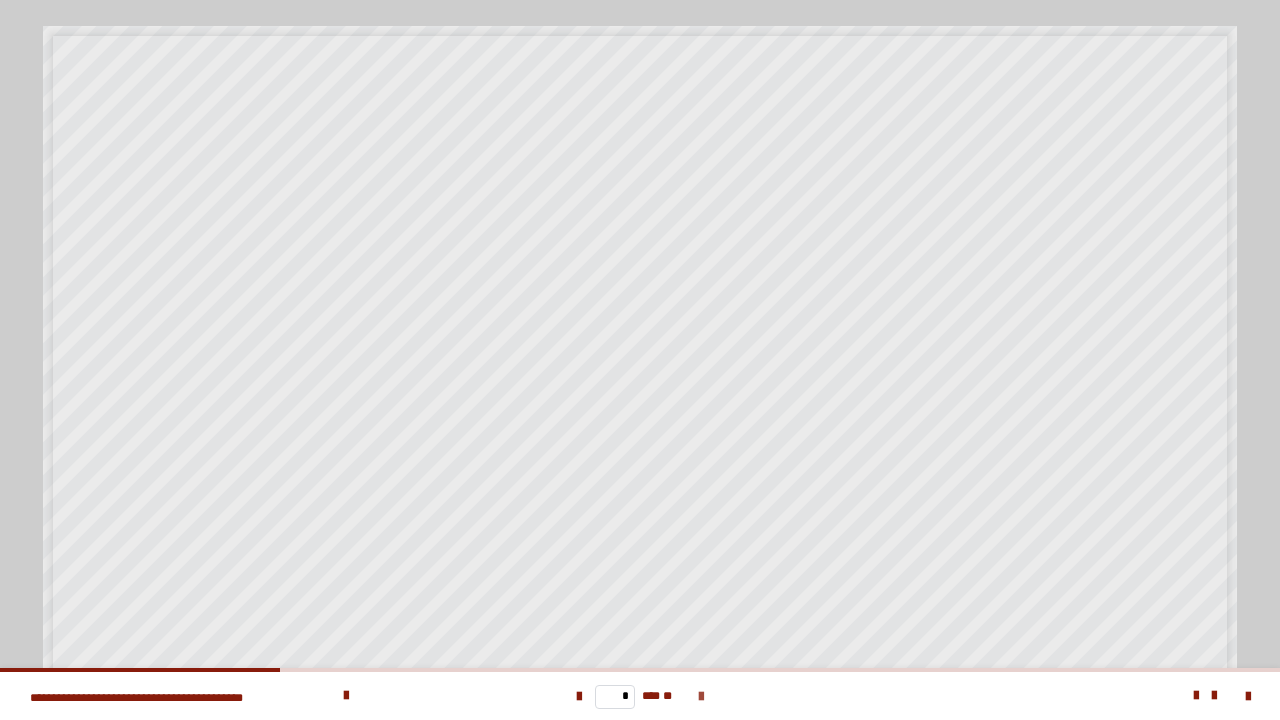 click at bounding box center [701, 697] 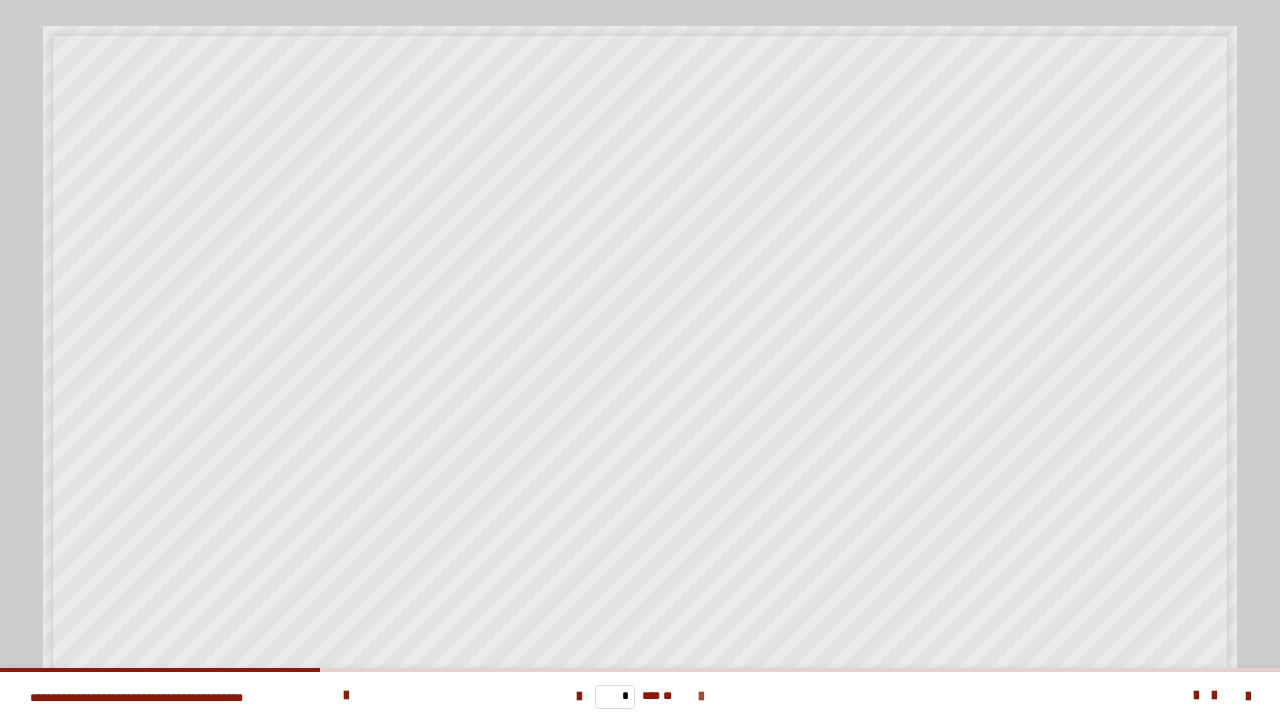 click at bounding box center [701, 697] 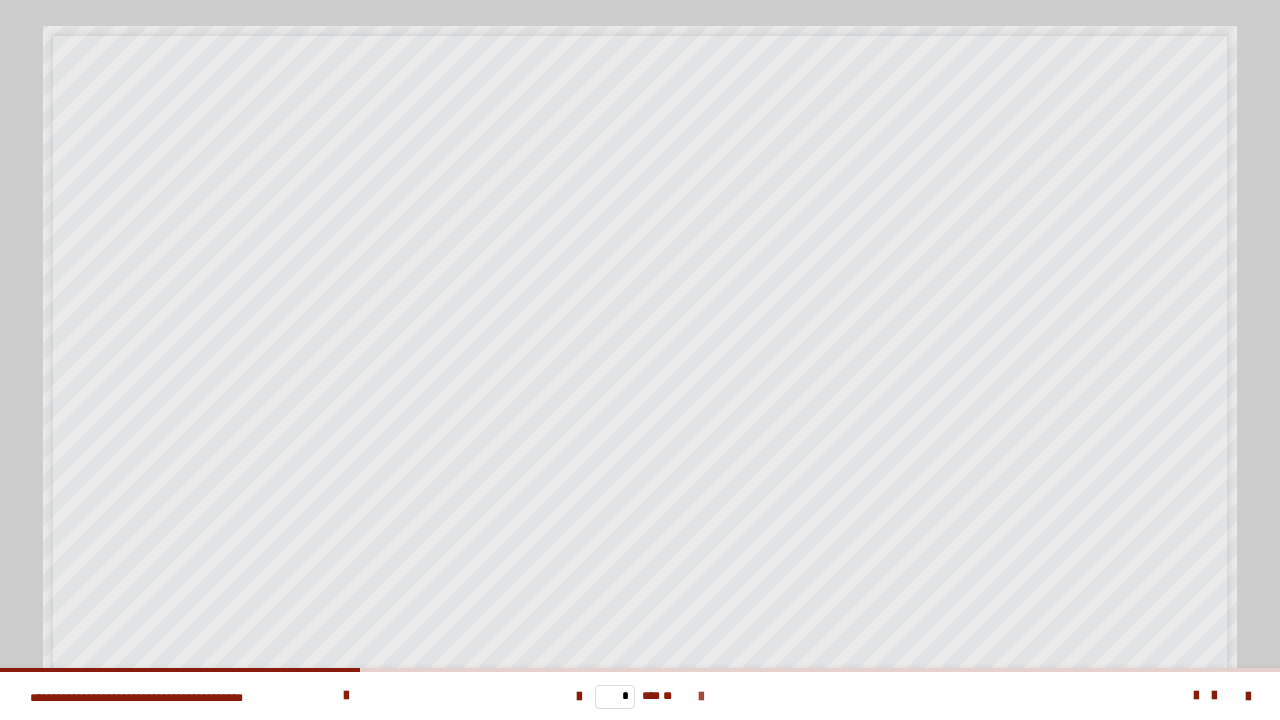 click at bounding box center [701, 697] 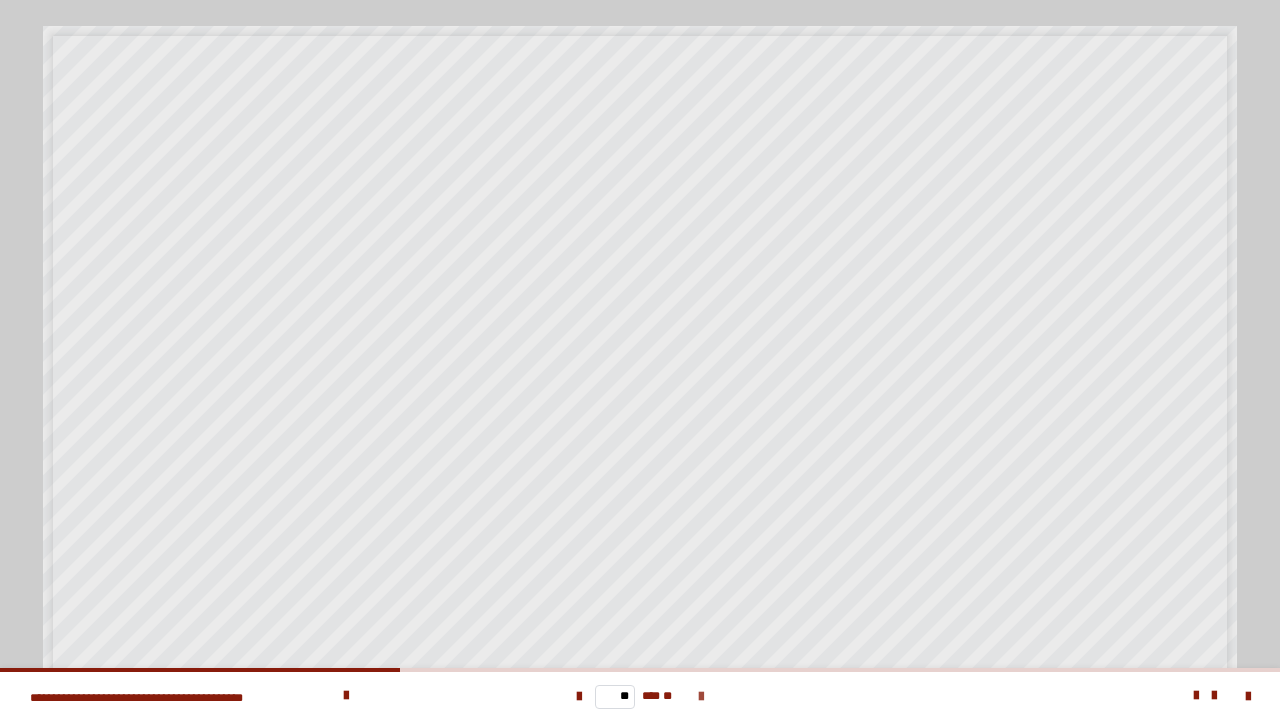 click at bounding box center (701, 697) 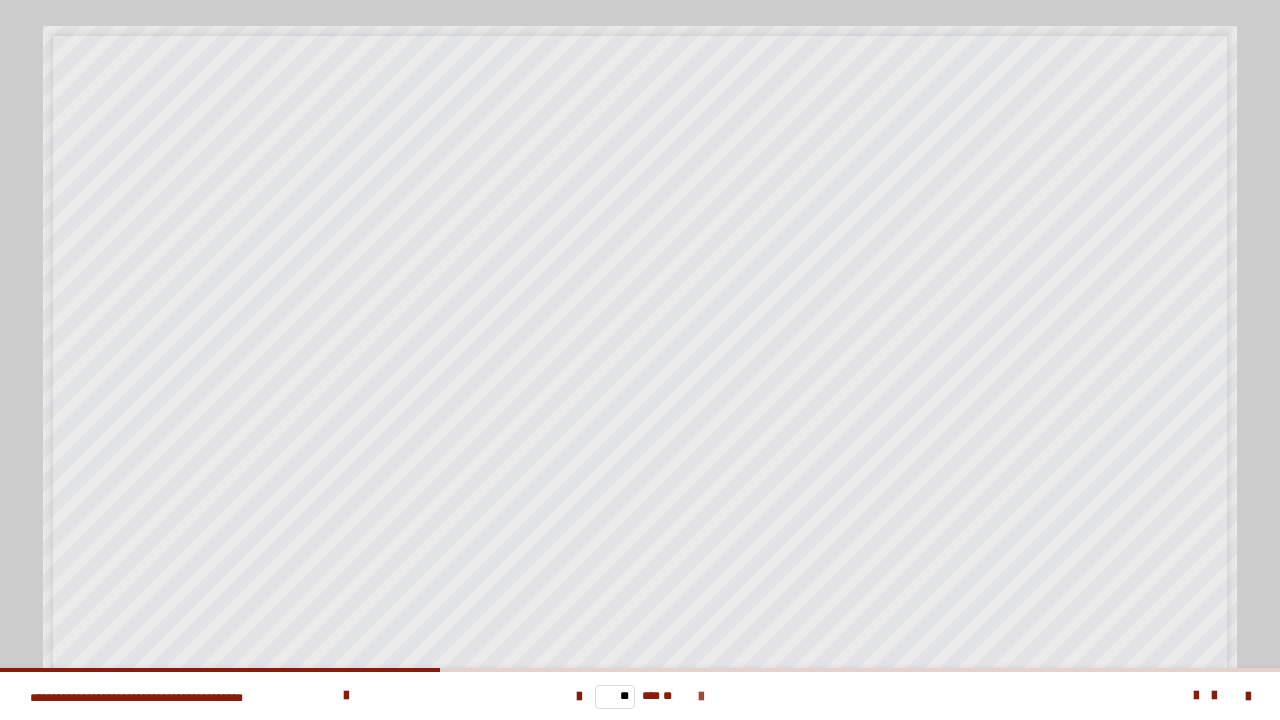 click at bounding box center [701, 697] 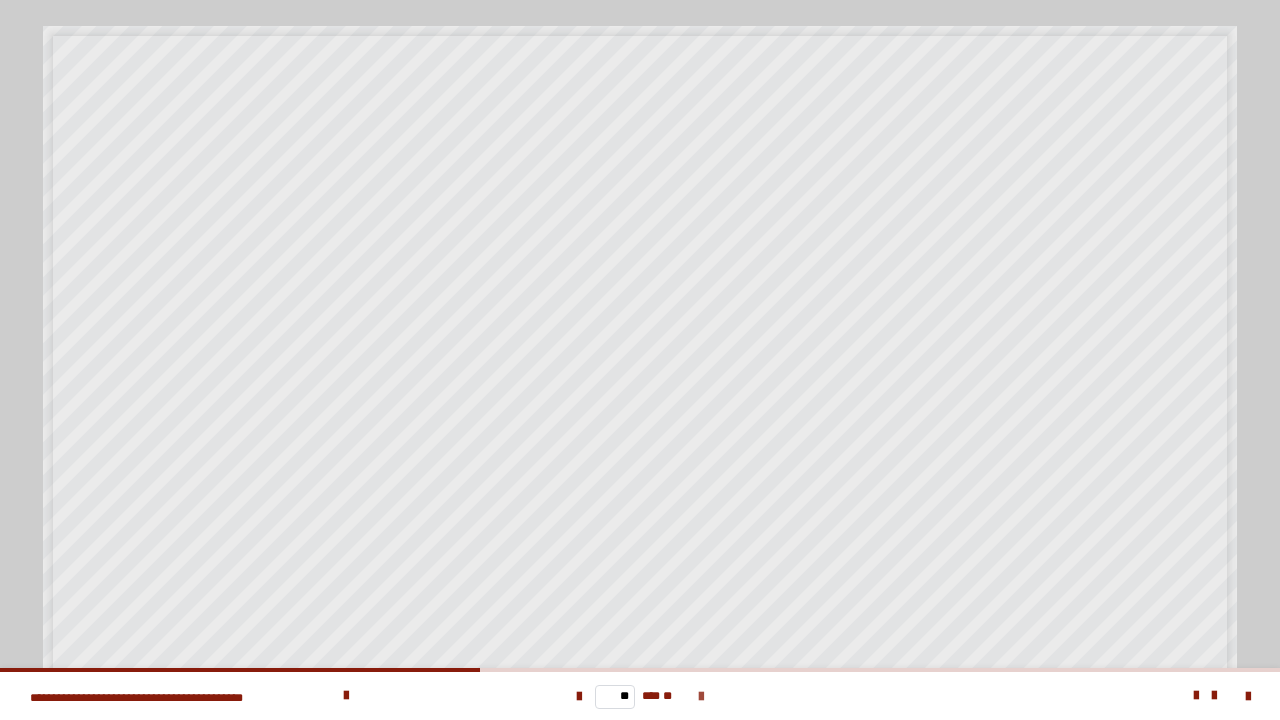 click at bounding box center (701, 696) 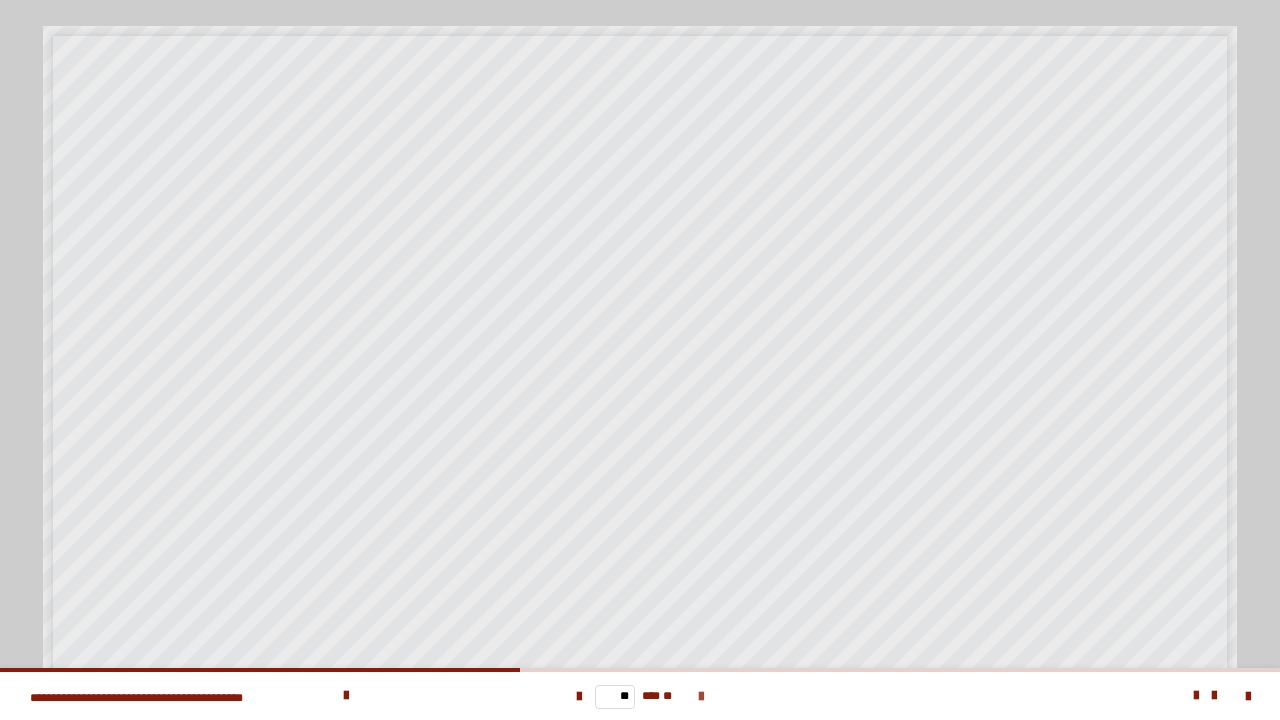 click at bounding box center (701, 696) 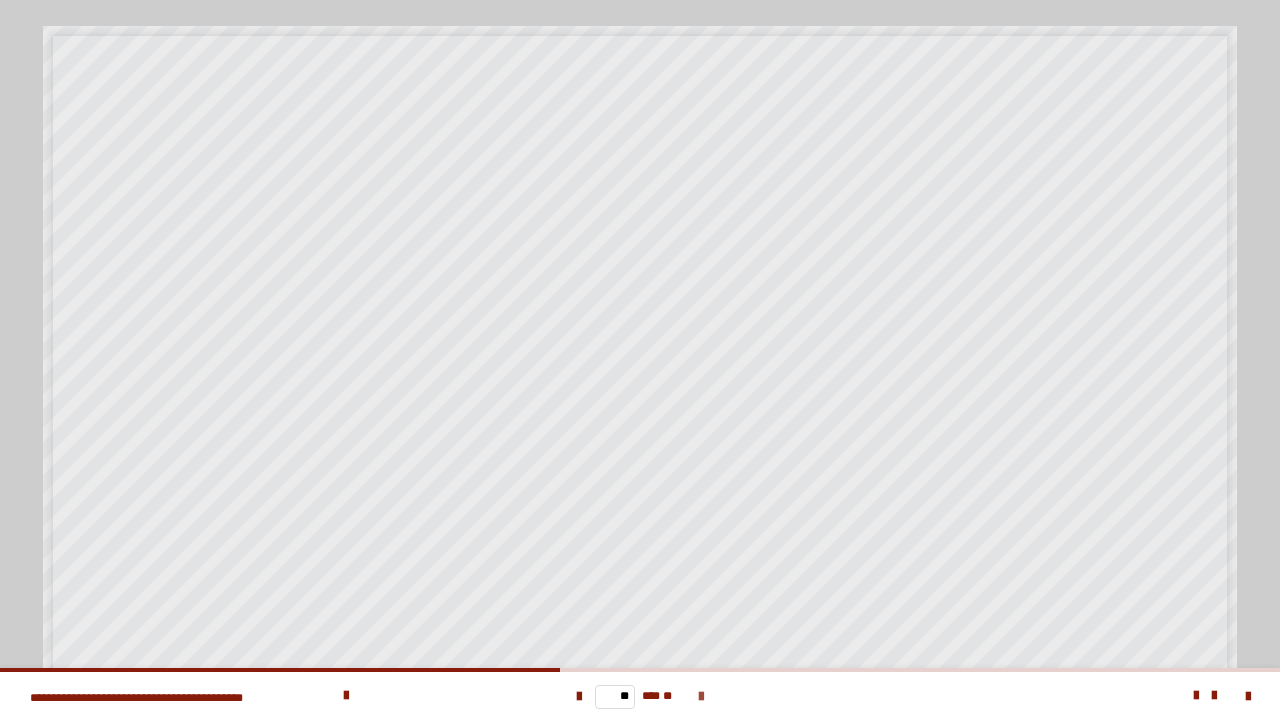 click at bounding box center [701, 697] 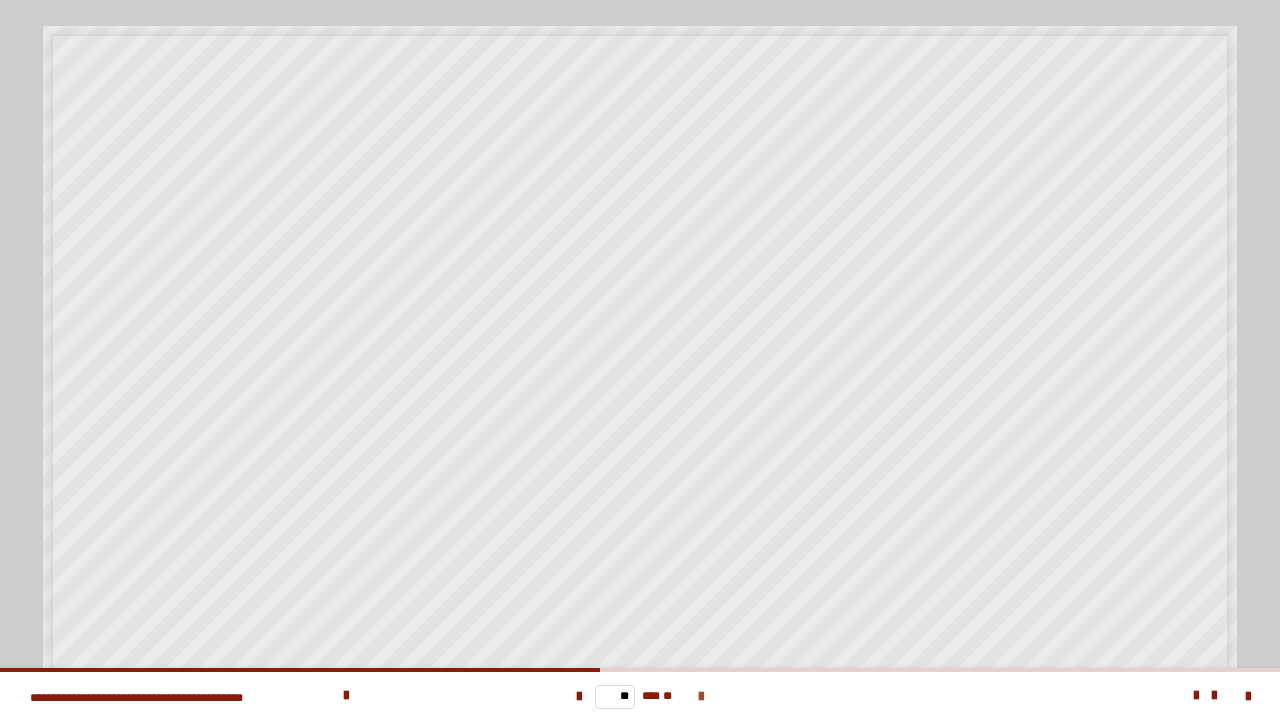 click at bounding box center (701, 697) 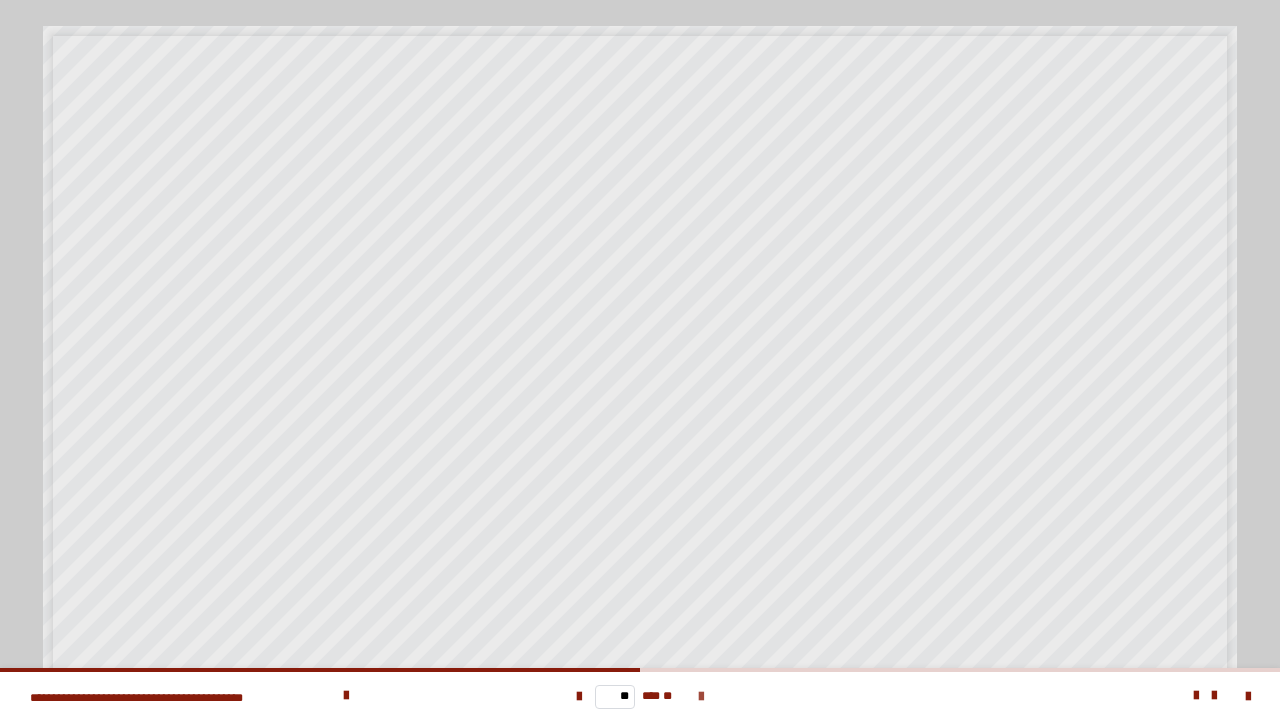 click at bounding box center [701, 697] 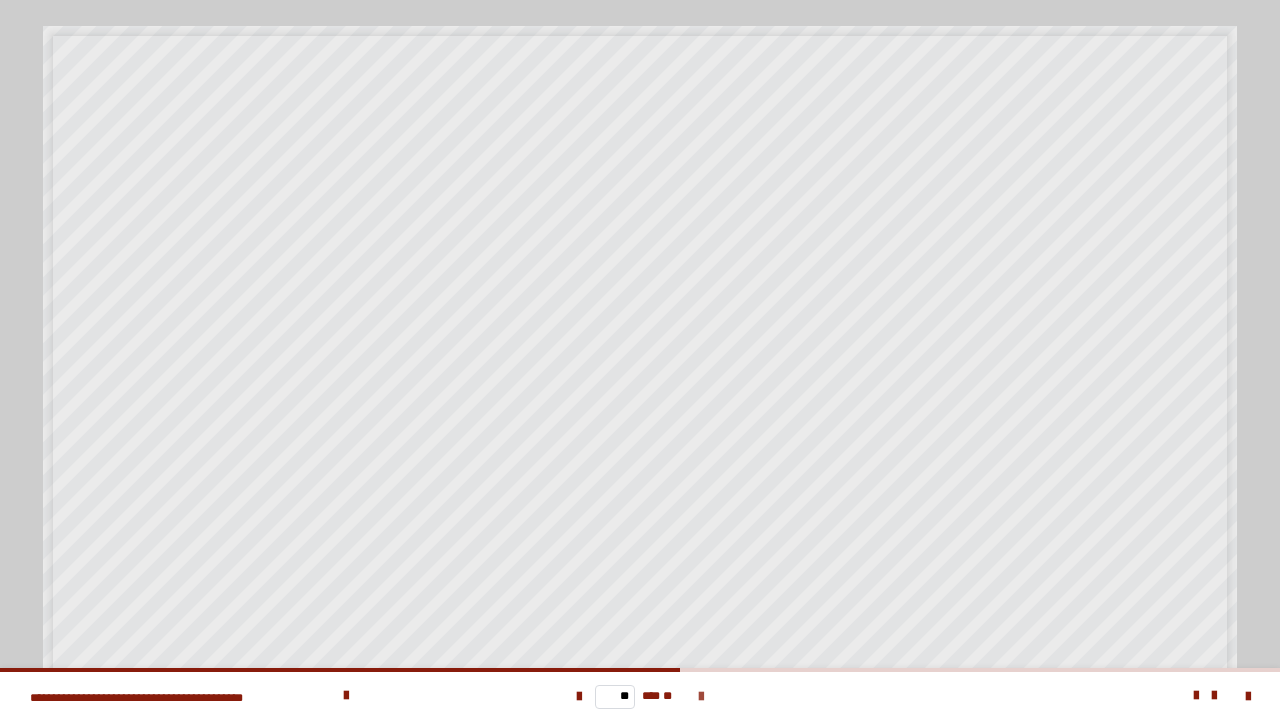 click at bounding box center [701, 697] 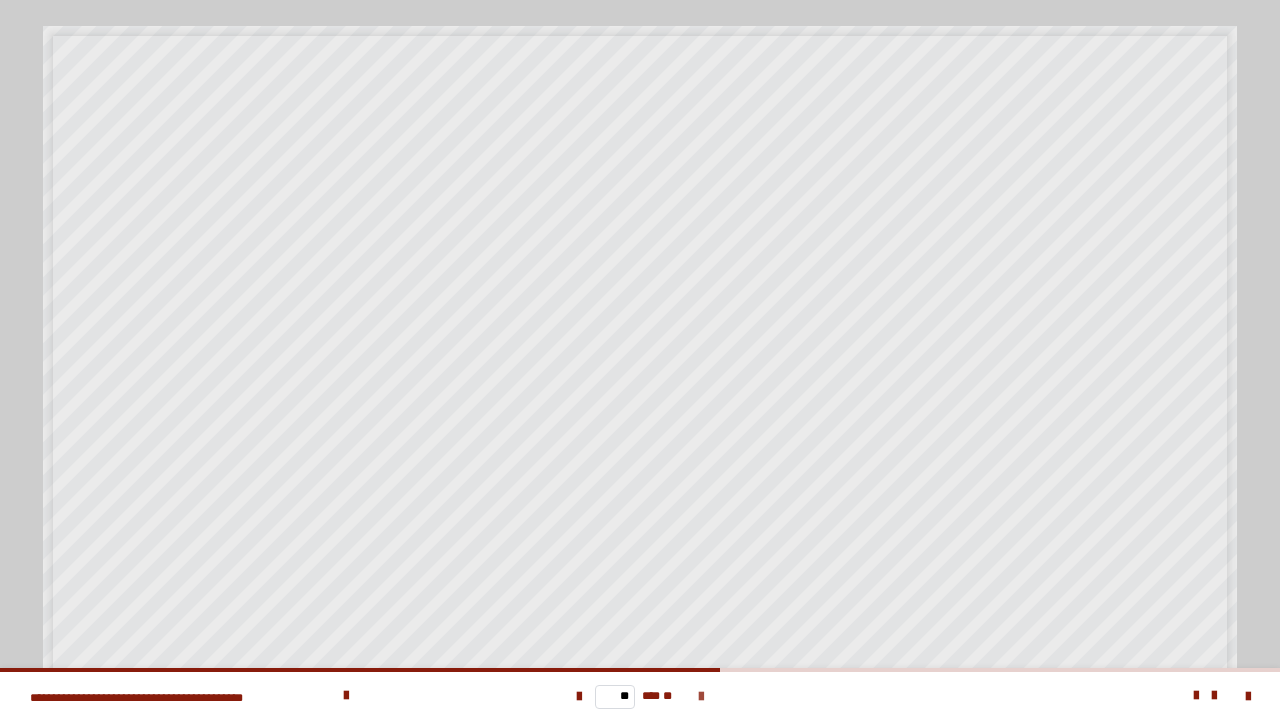 click at bounding box center [701, 697] 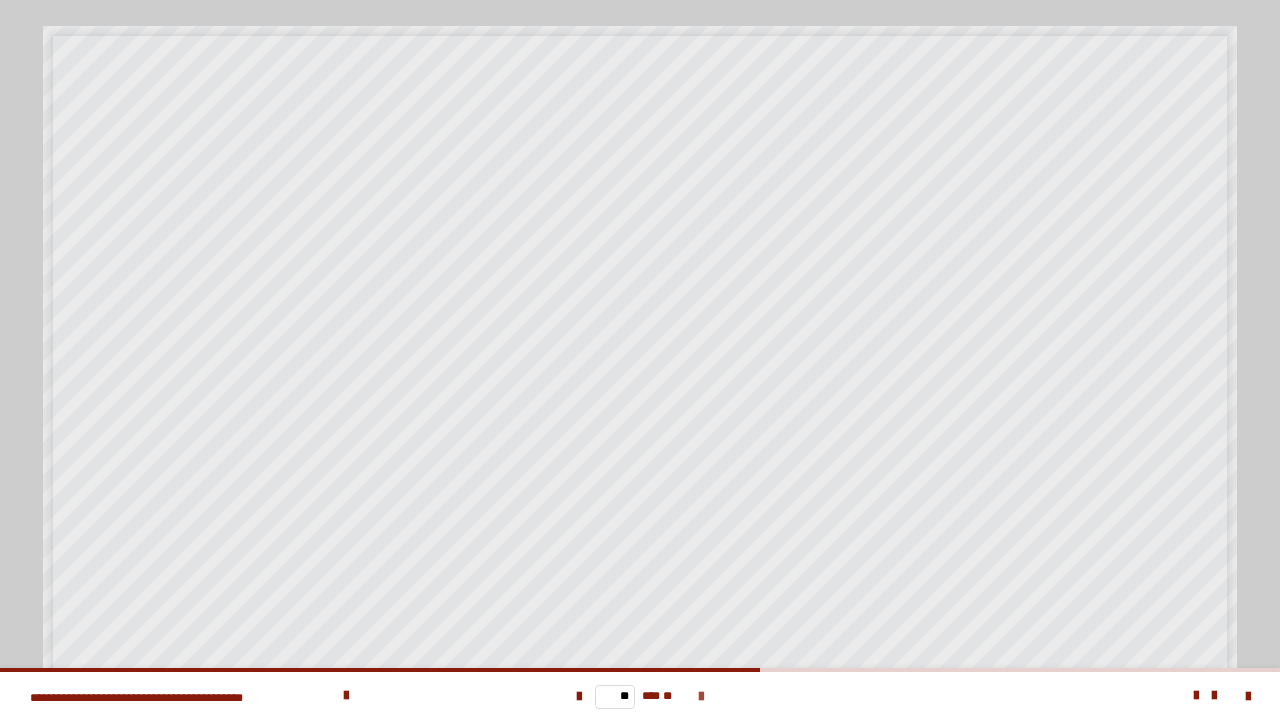 click at bounding box center [701, 697] 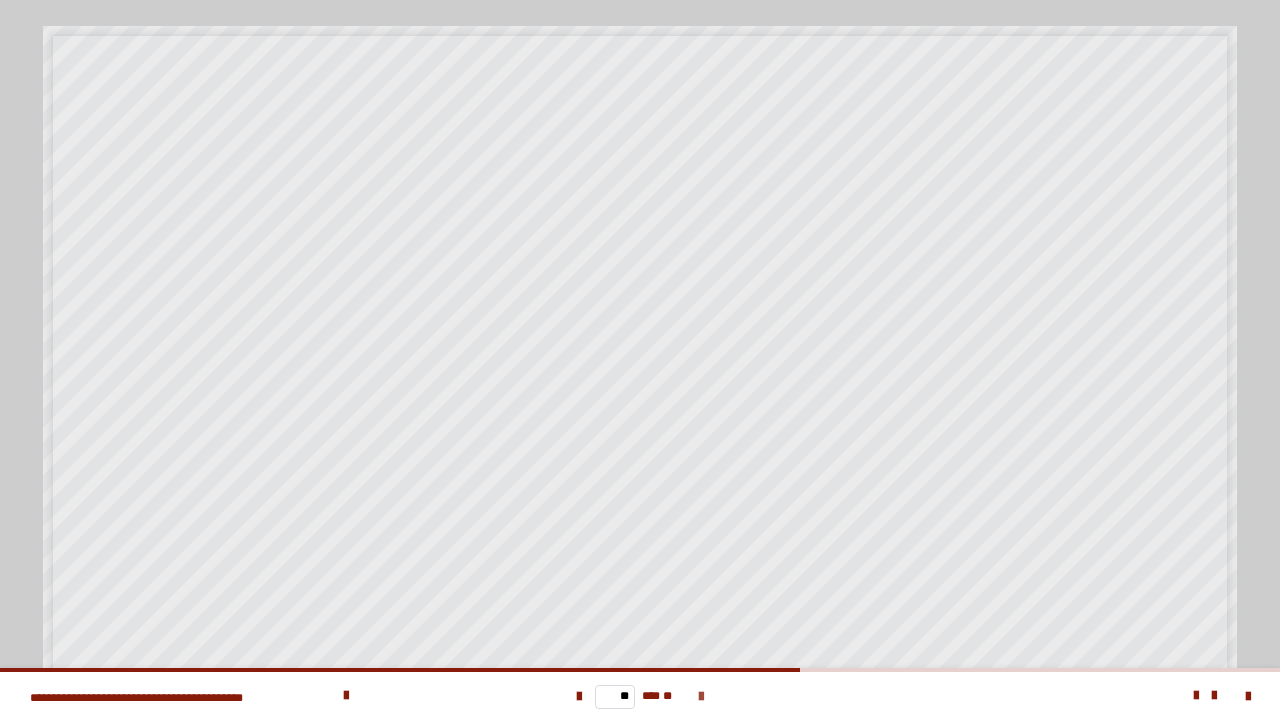 click at bounding box center [701, 697] 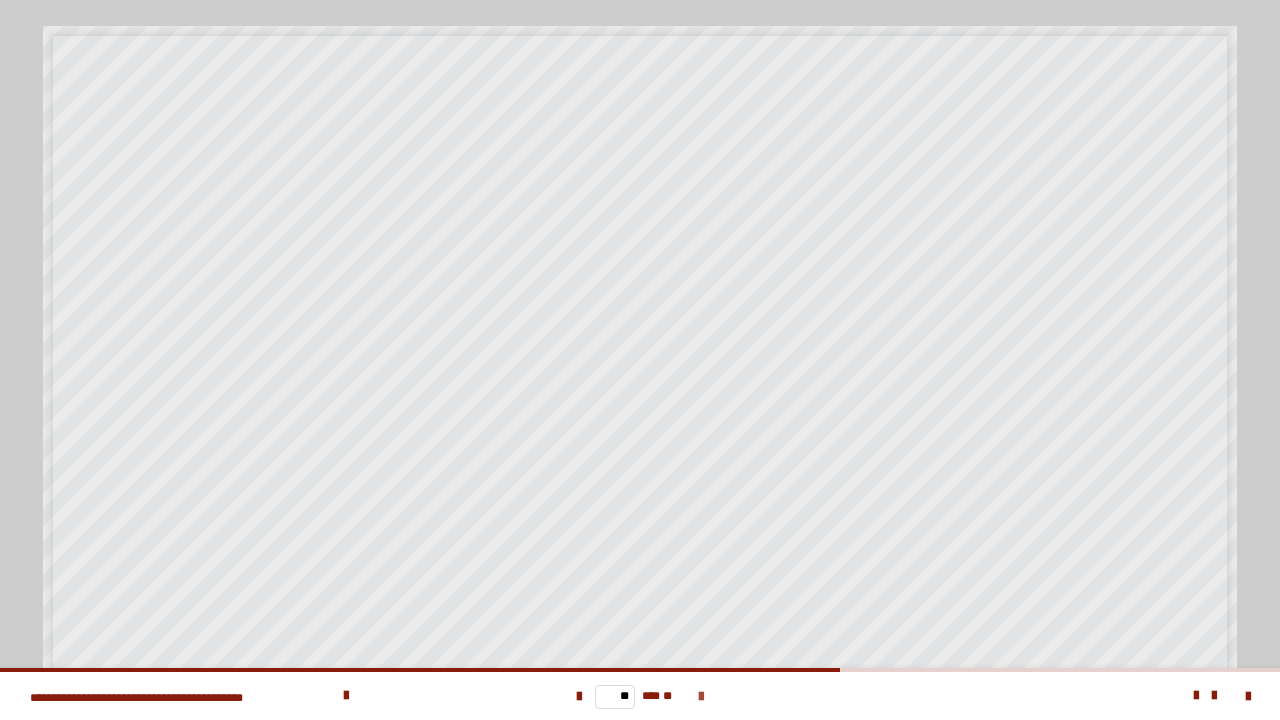 click at bounding box center (701, 697) 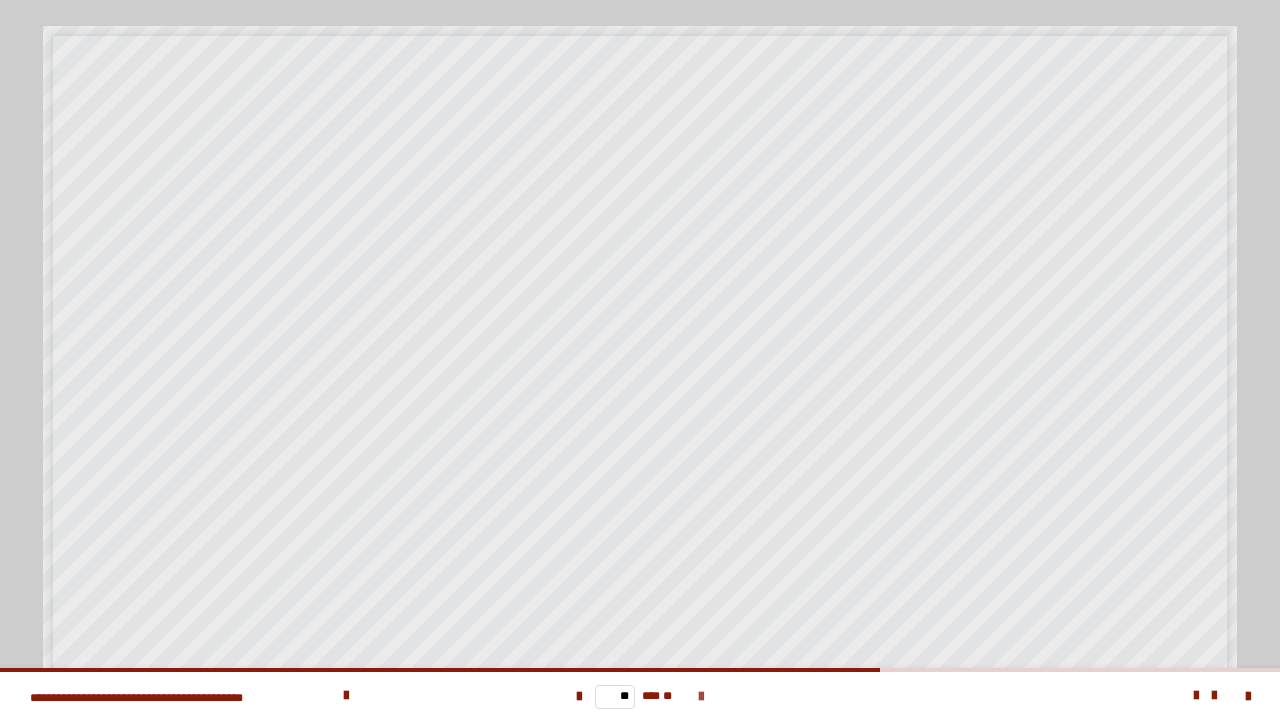 click at bounding box center (701, 697) 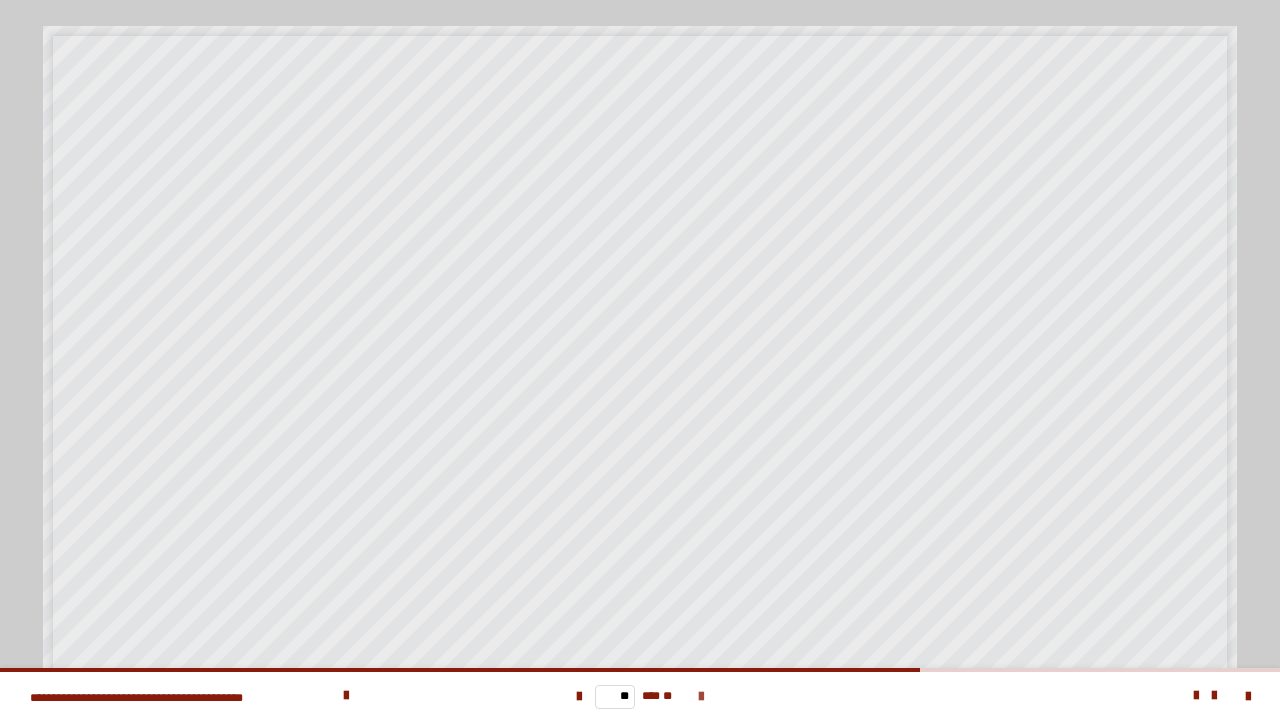 click at bounding box center (701, 697) 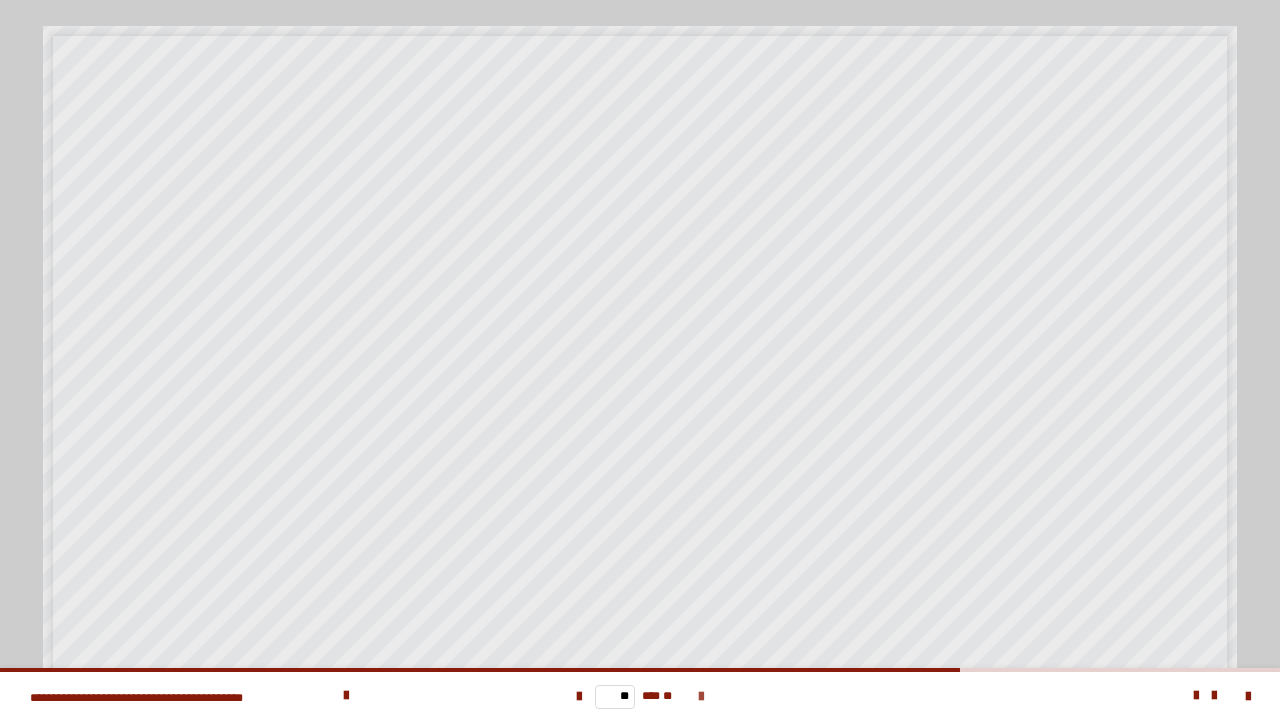 click at bounding box center (701, 697) 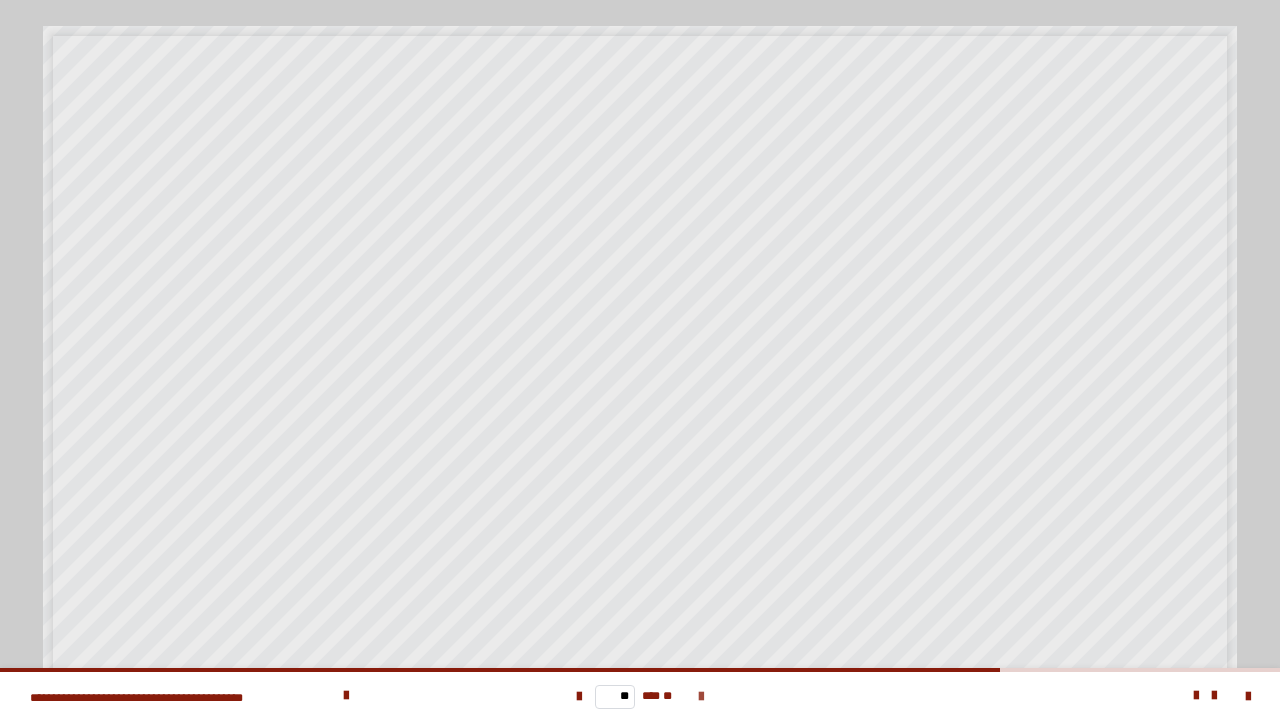 click at bounding box center [701, 697] 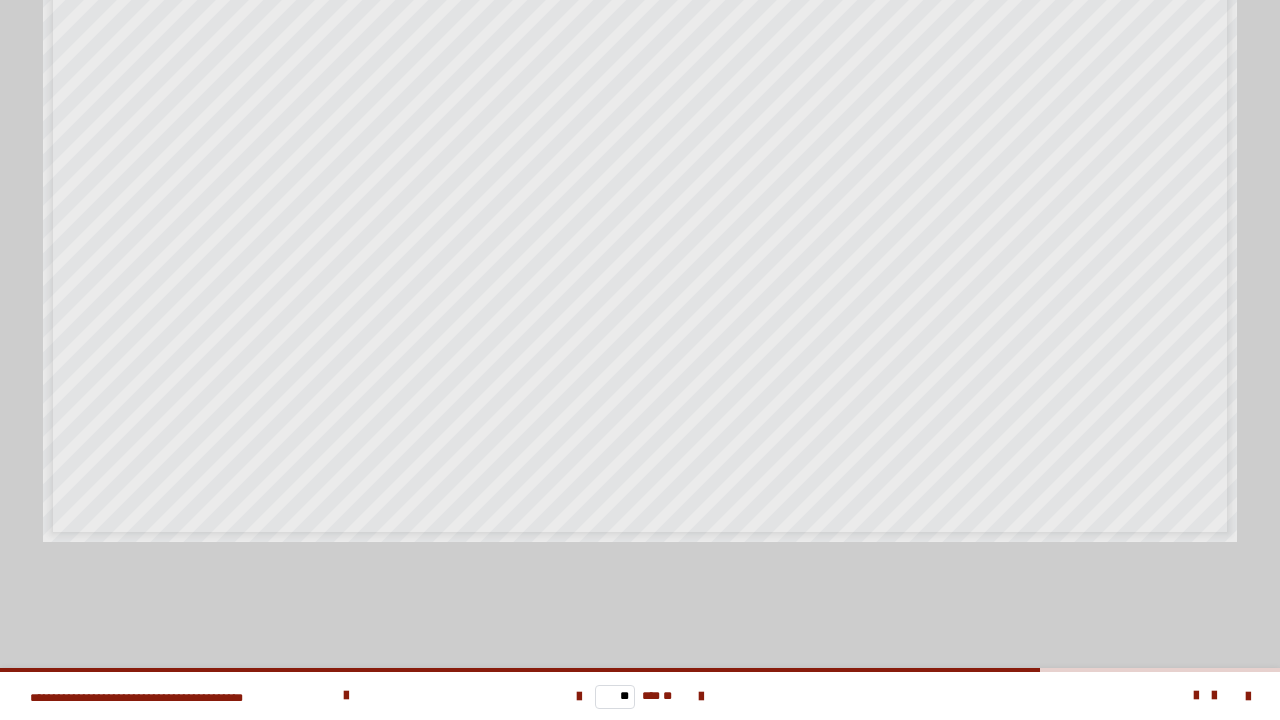 scroll, scrollTop: 178, scrollLeft: 0, axis: vertical 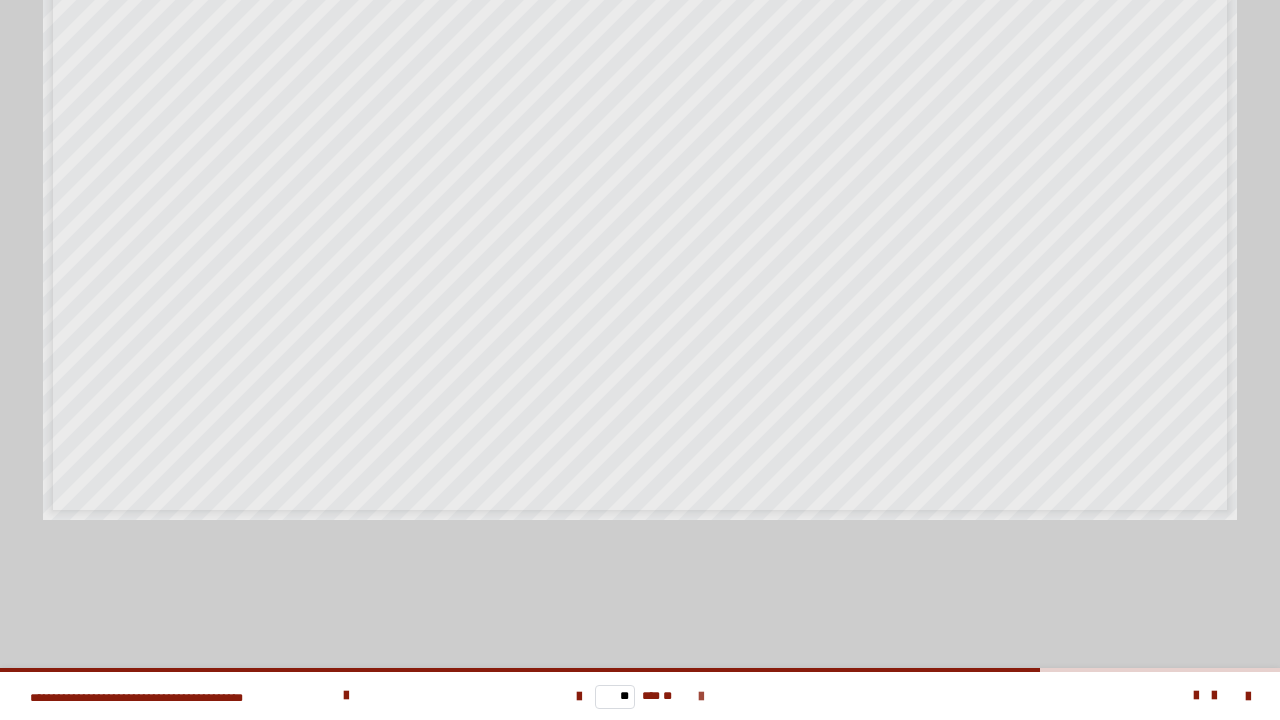 click at bounding box center [701, 697] 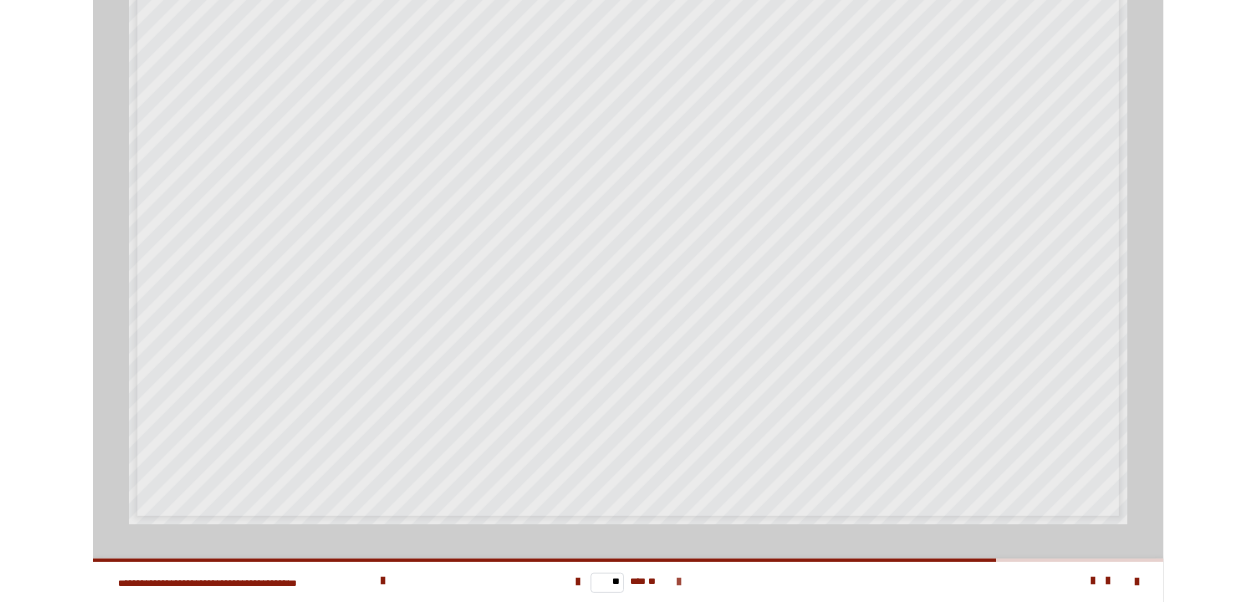 scroll, scrollTop: 0, scrollLeft: 0, axis: both 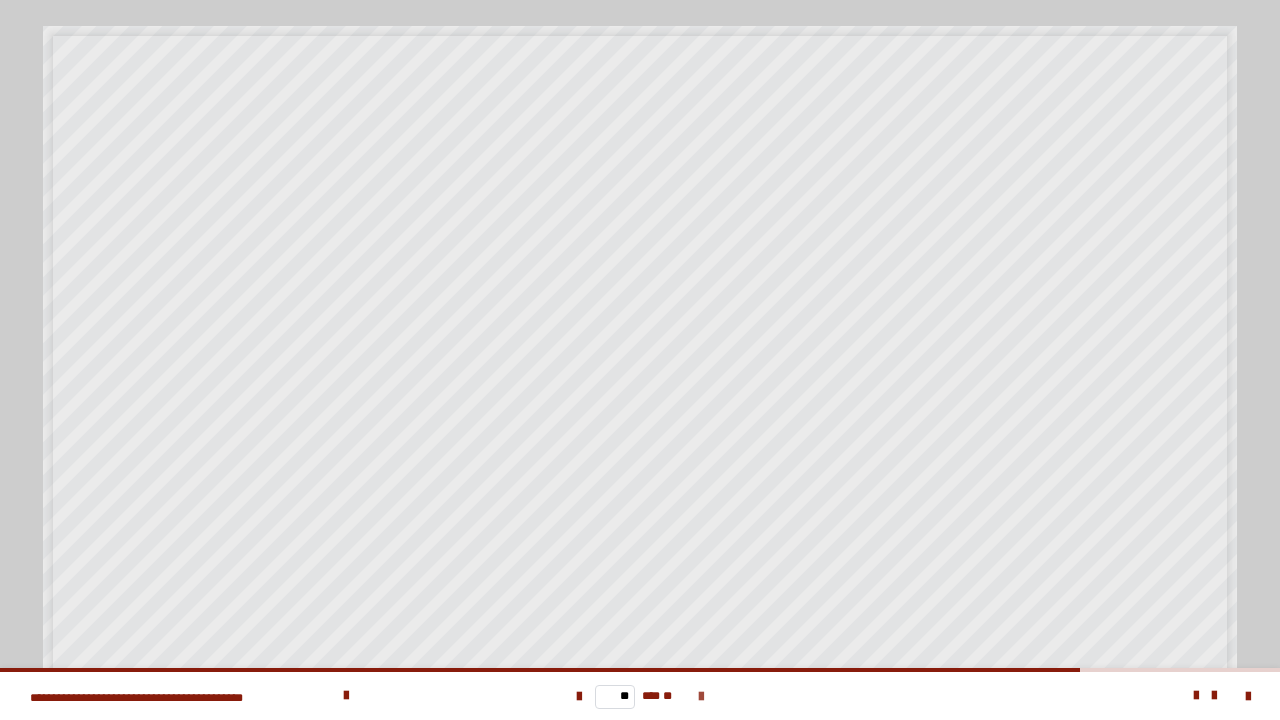 click at bounding box center (701, 697) 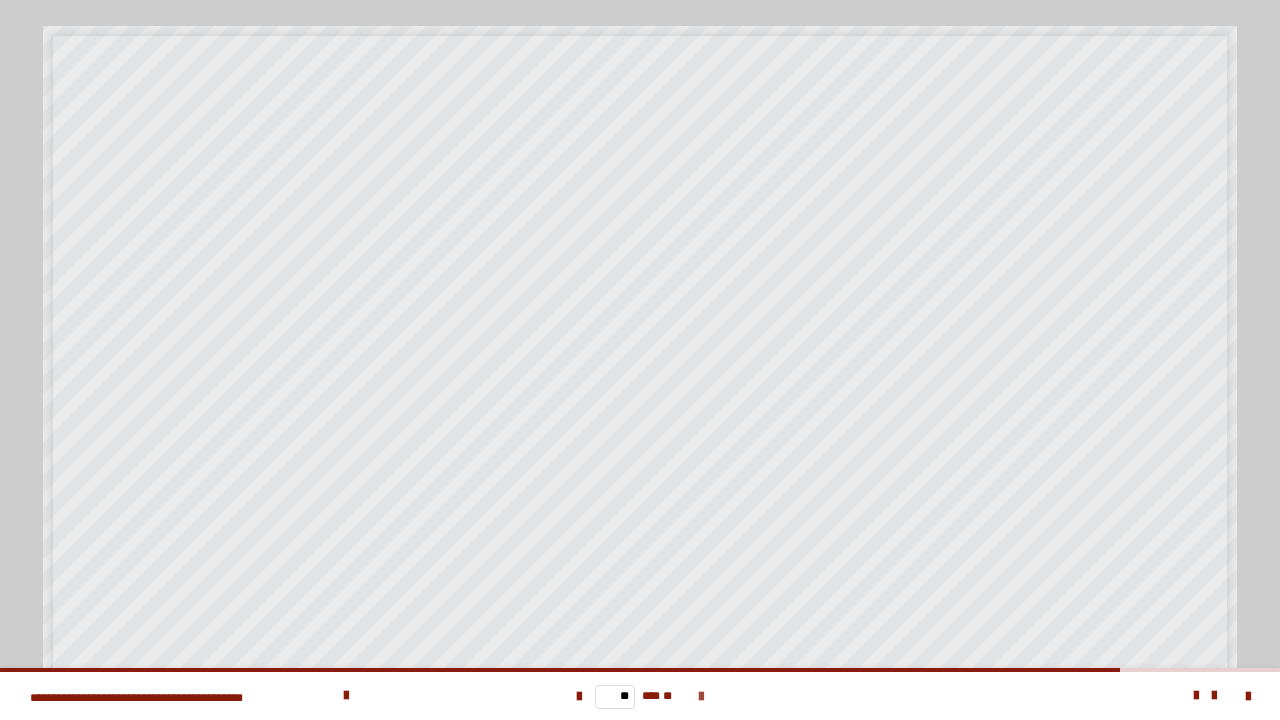 click at bounding box center [701, 697] 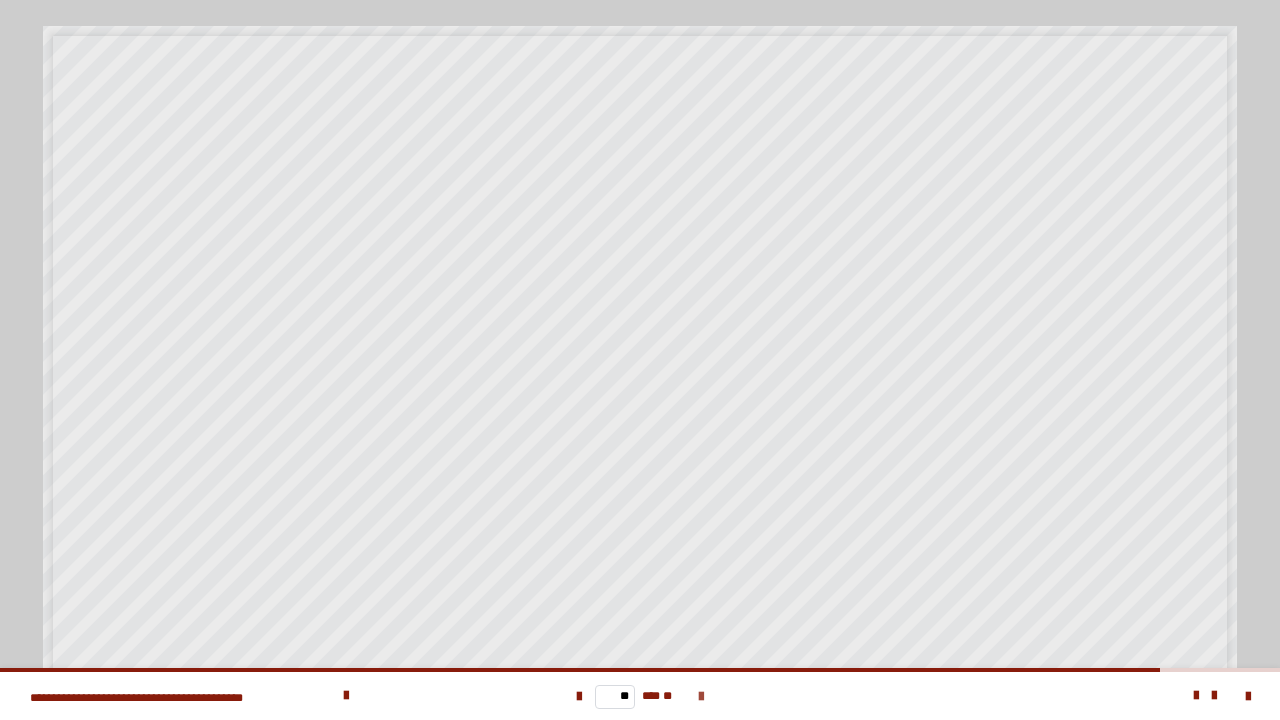 click at bounding box center [701, 697] 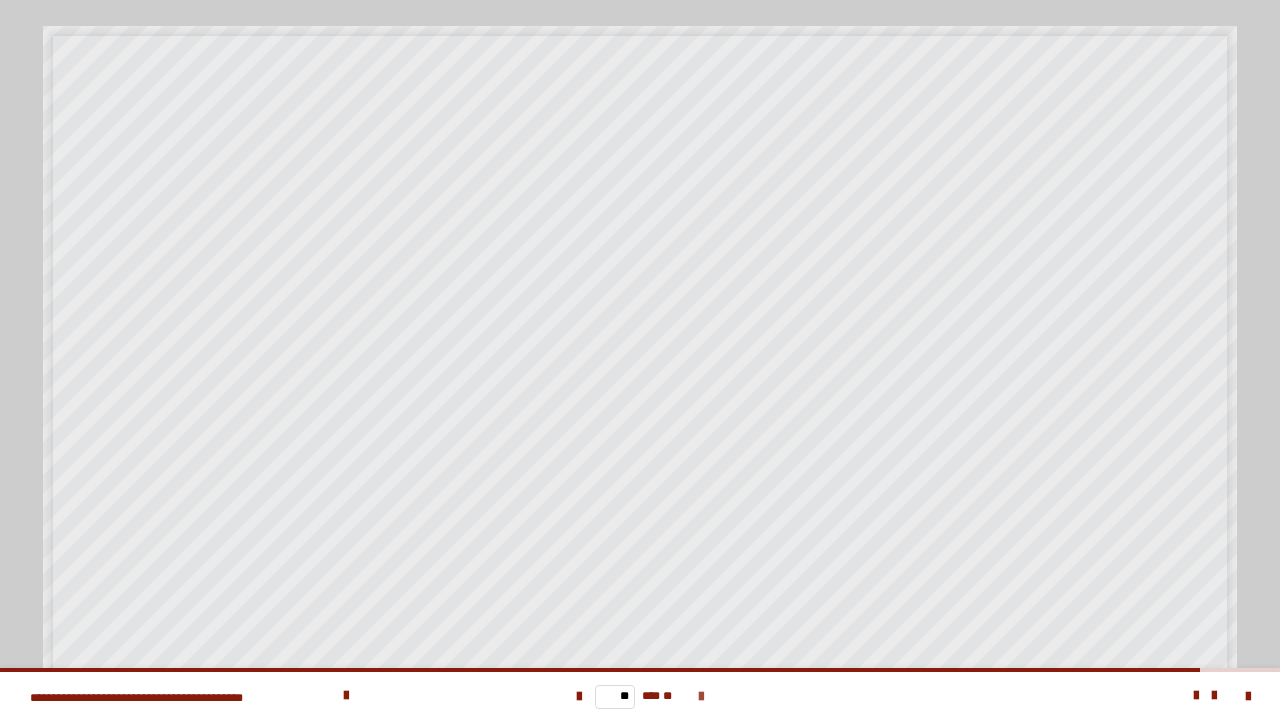 click at bounding box center [701, 697] 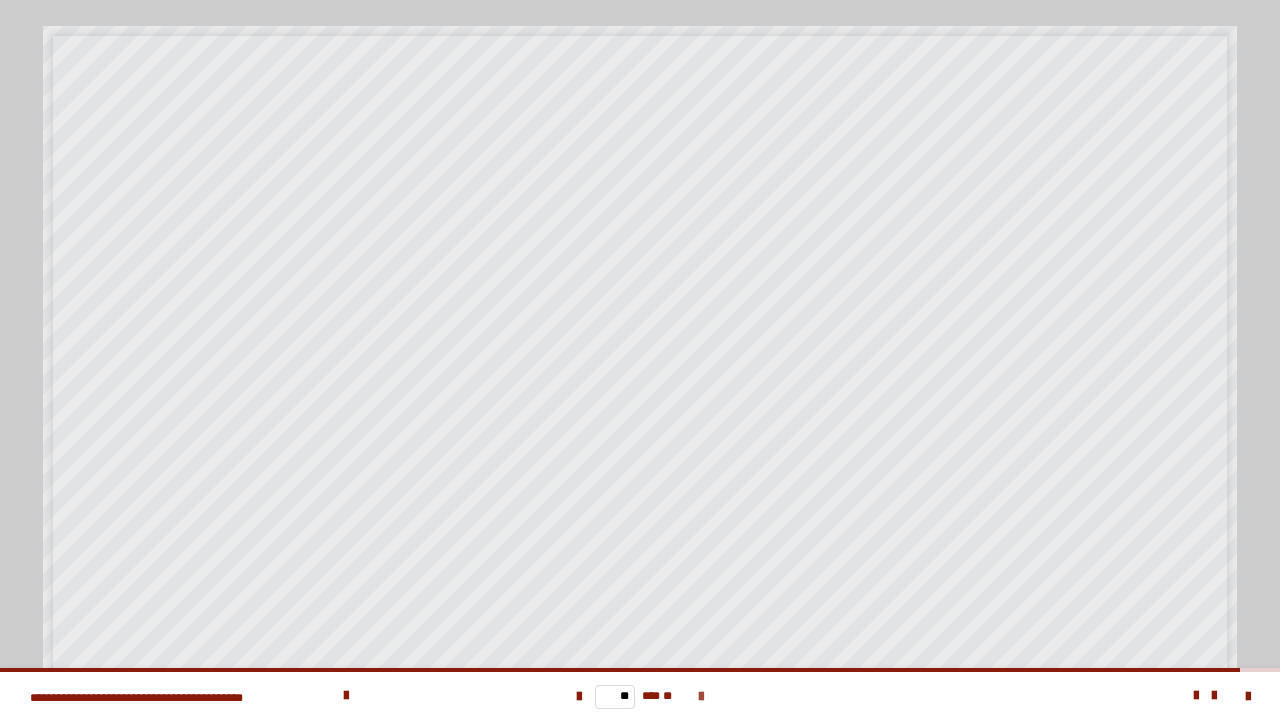 click at bounding box center (701, 697) 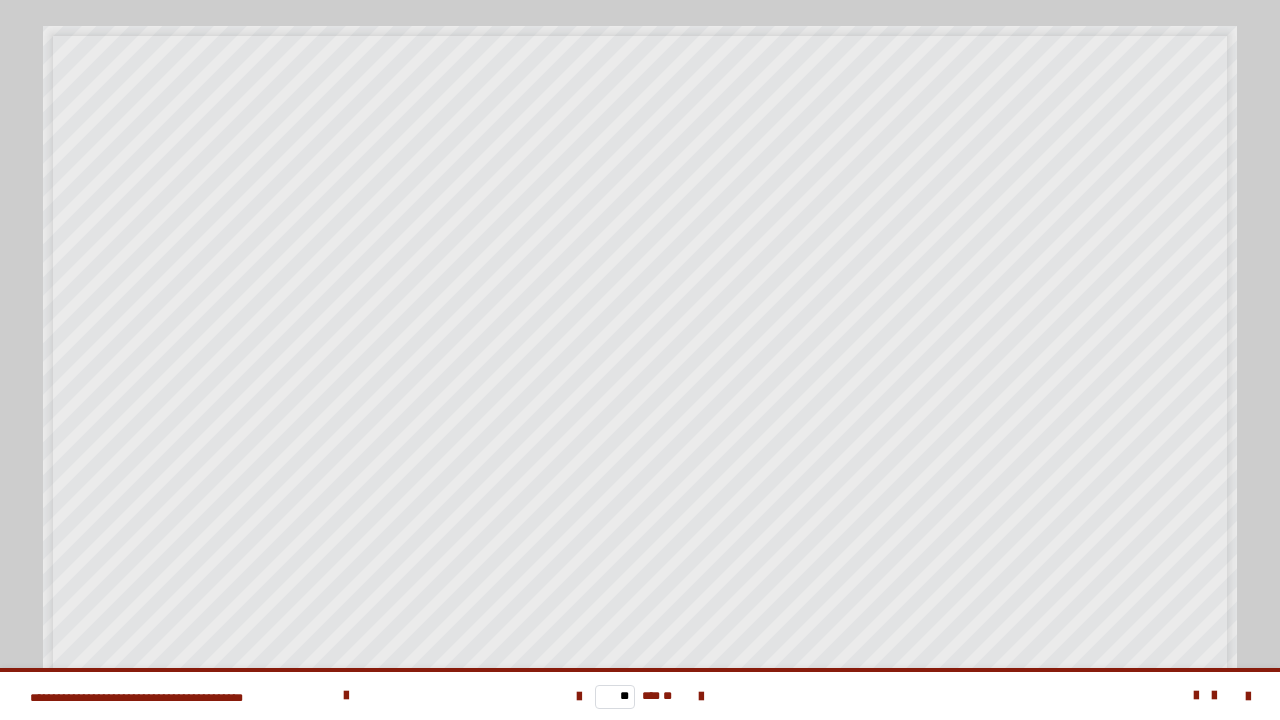 click on "** *** **" at bounding box center [639, 696] 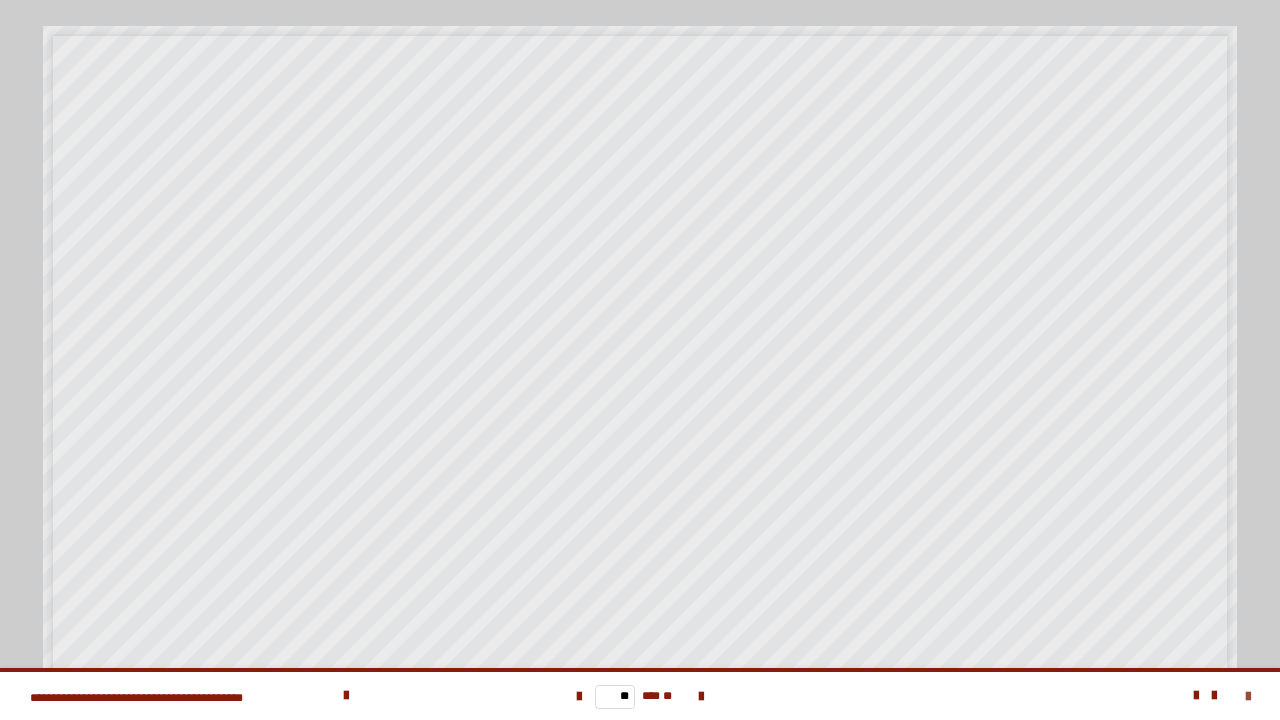 click at bounding box center (1248, 697) 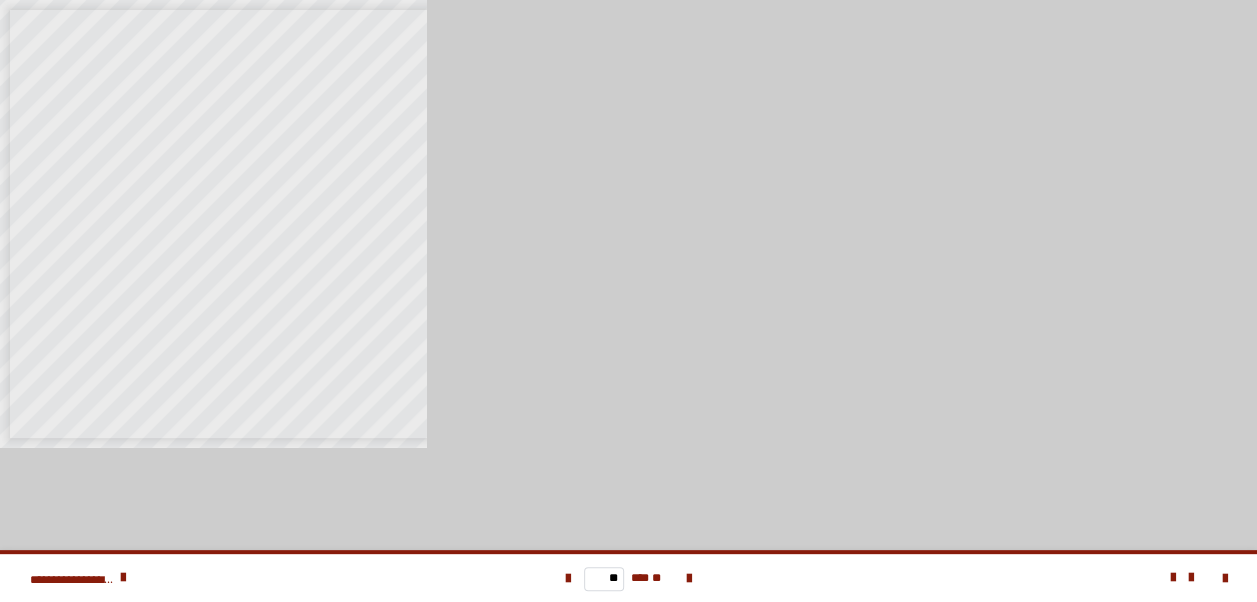 scroll, scrollTop: 500, scrollLeft: 0, axis: vertical 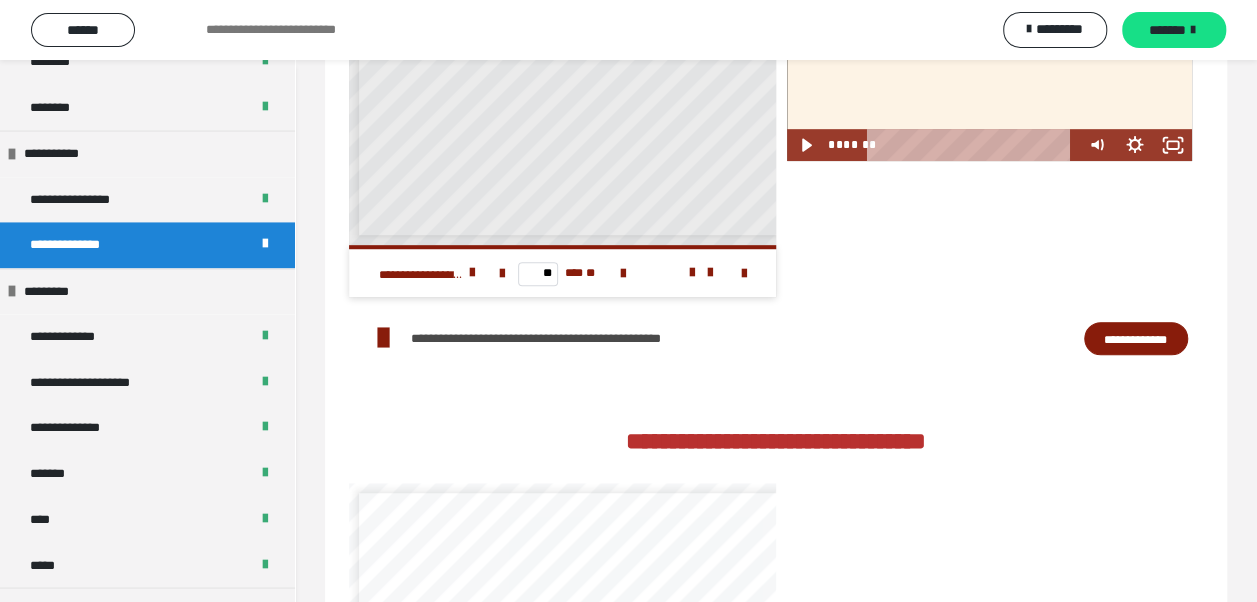 click on "**********" at bounding box center (1136, 338) 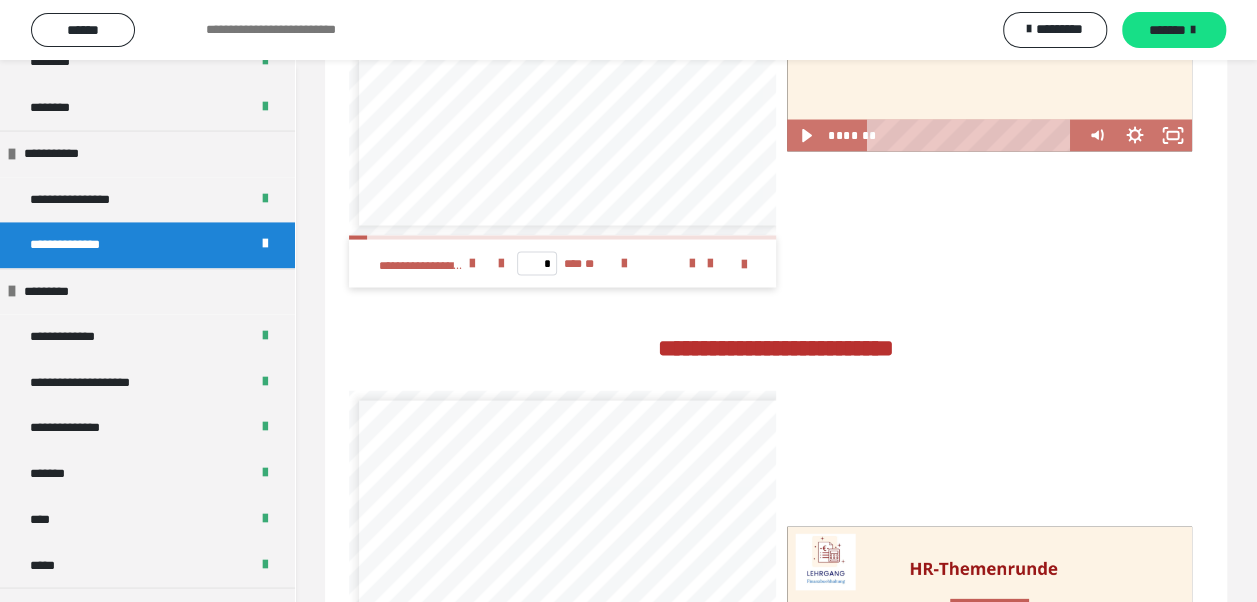 scroll, scrollTop: 2142, scrollLeft: 0, axis: vertical 